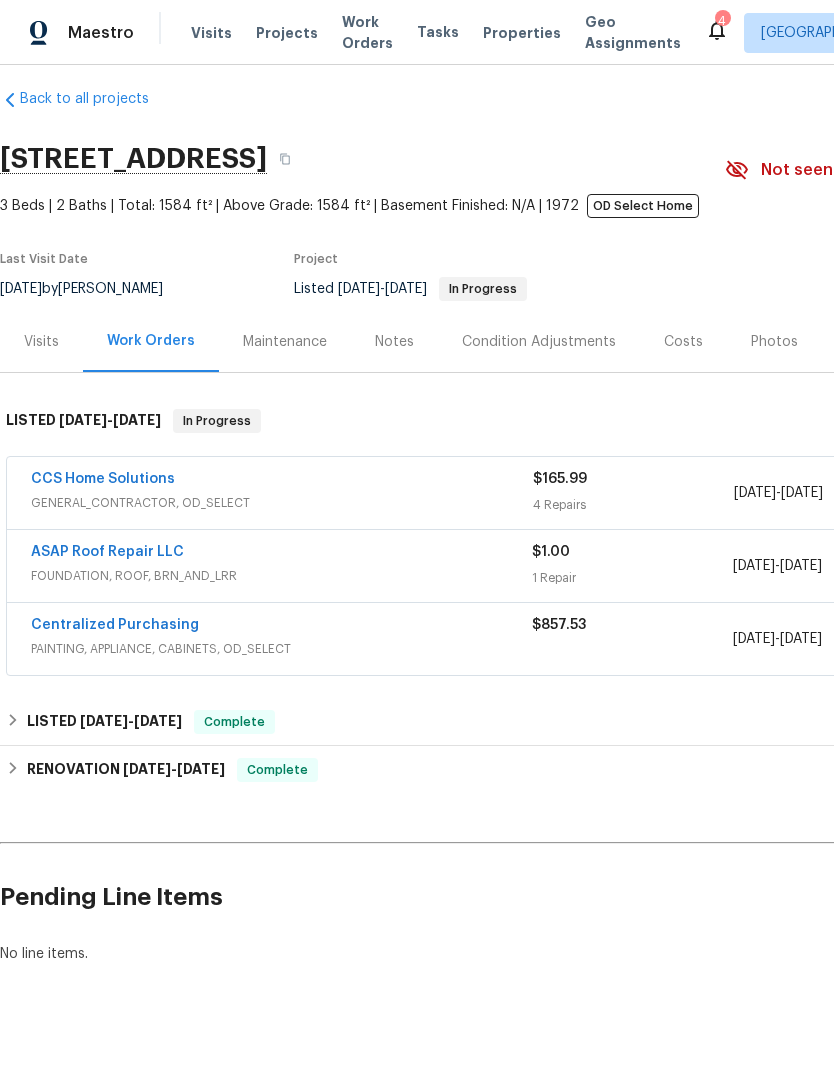 scroll, scrollTop: 0, scrollLeft: 0, axis: both 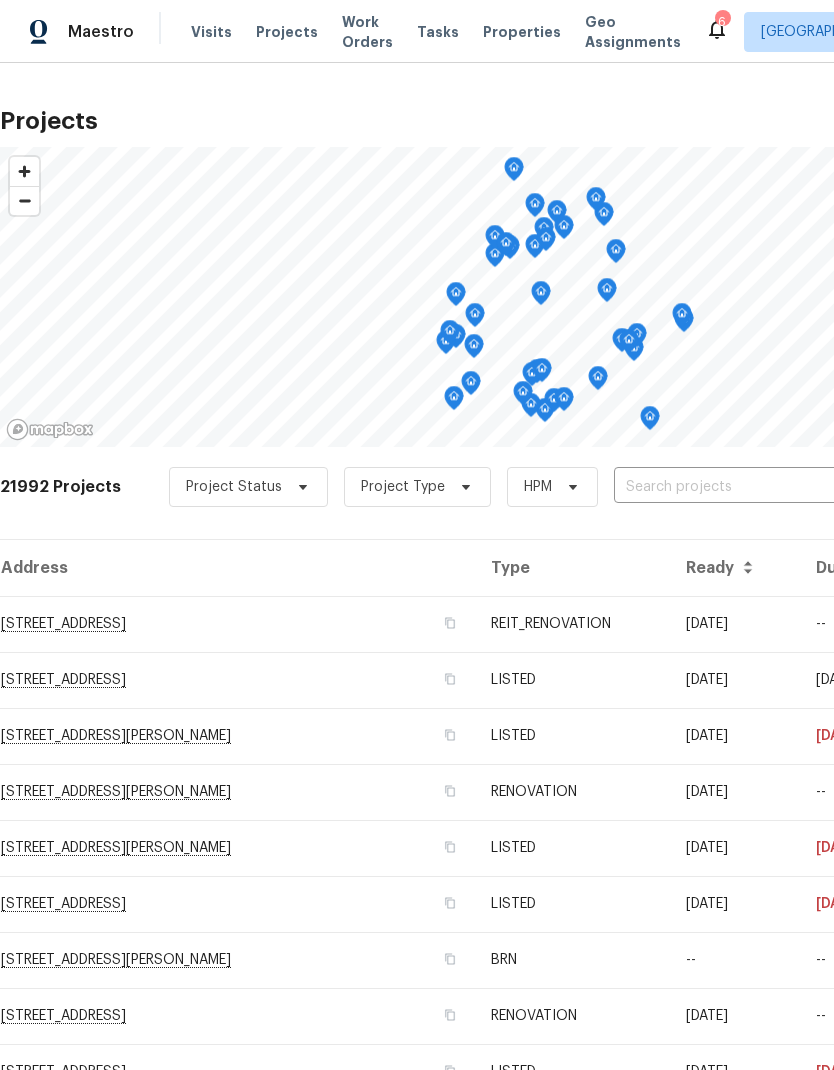 click at bounding box center (728, 487) 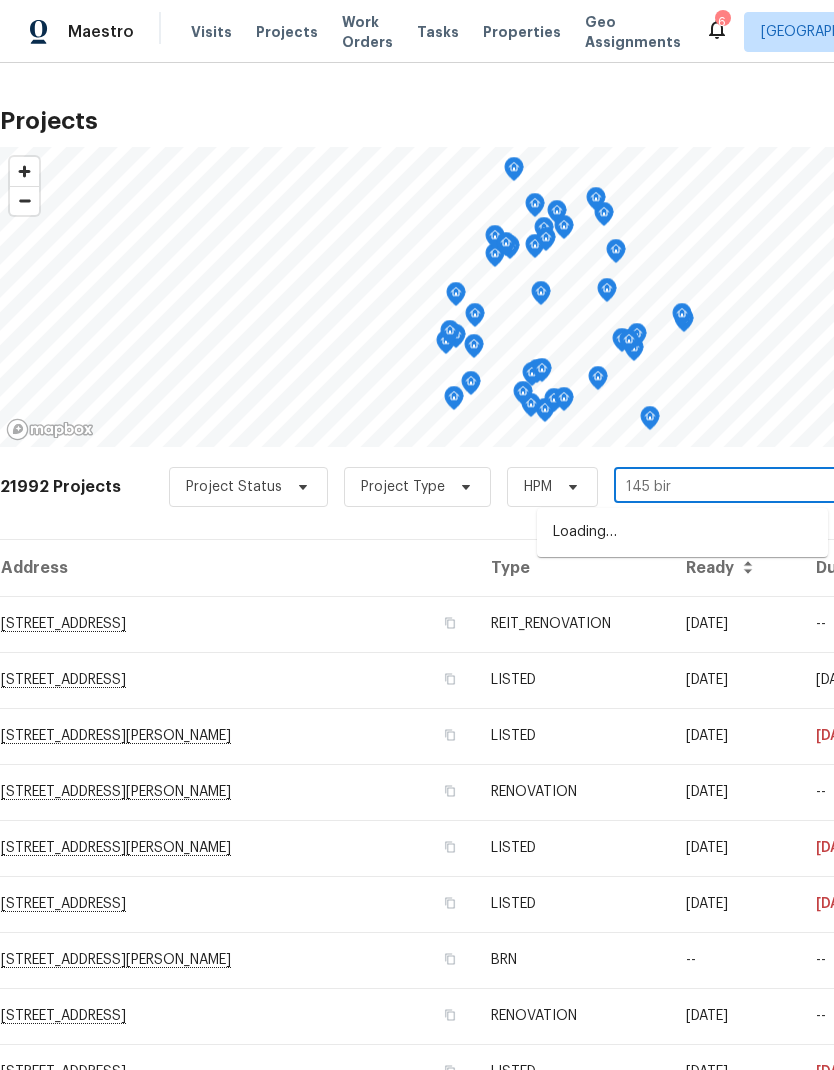 type on "145 bird" 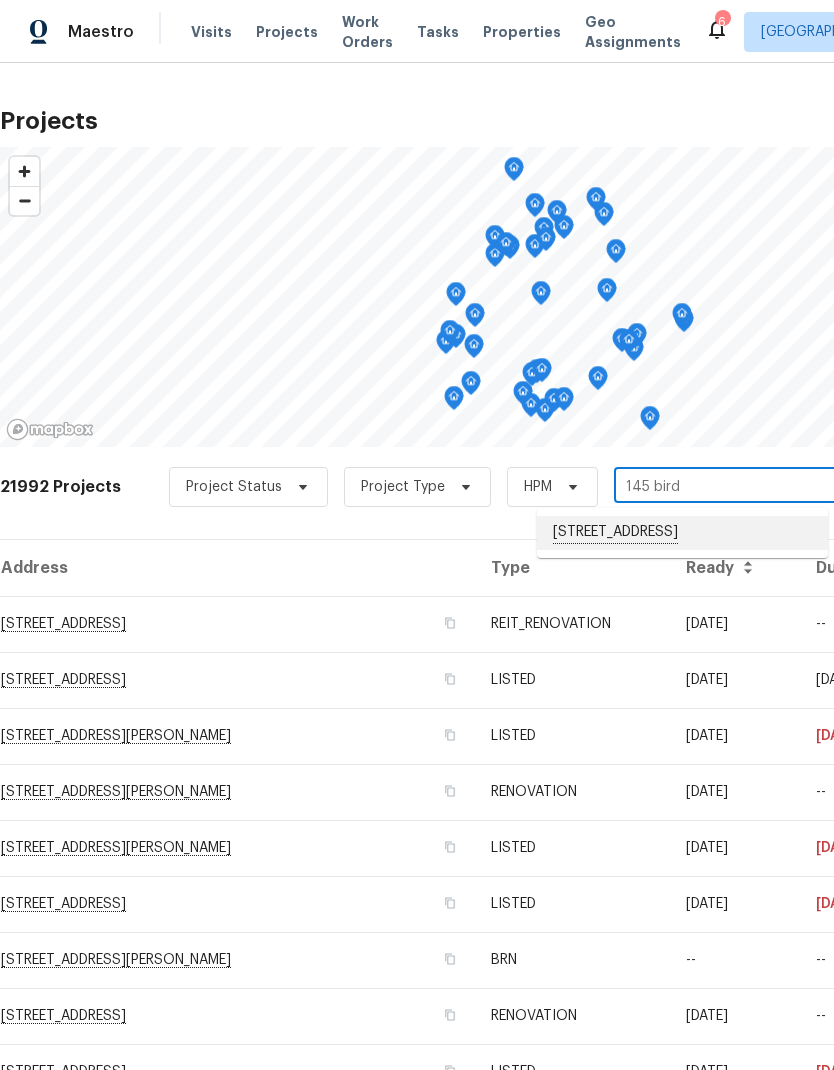 click on "[STREET_ADDRESS]" at bounding box center [682, 533] 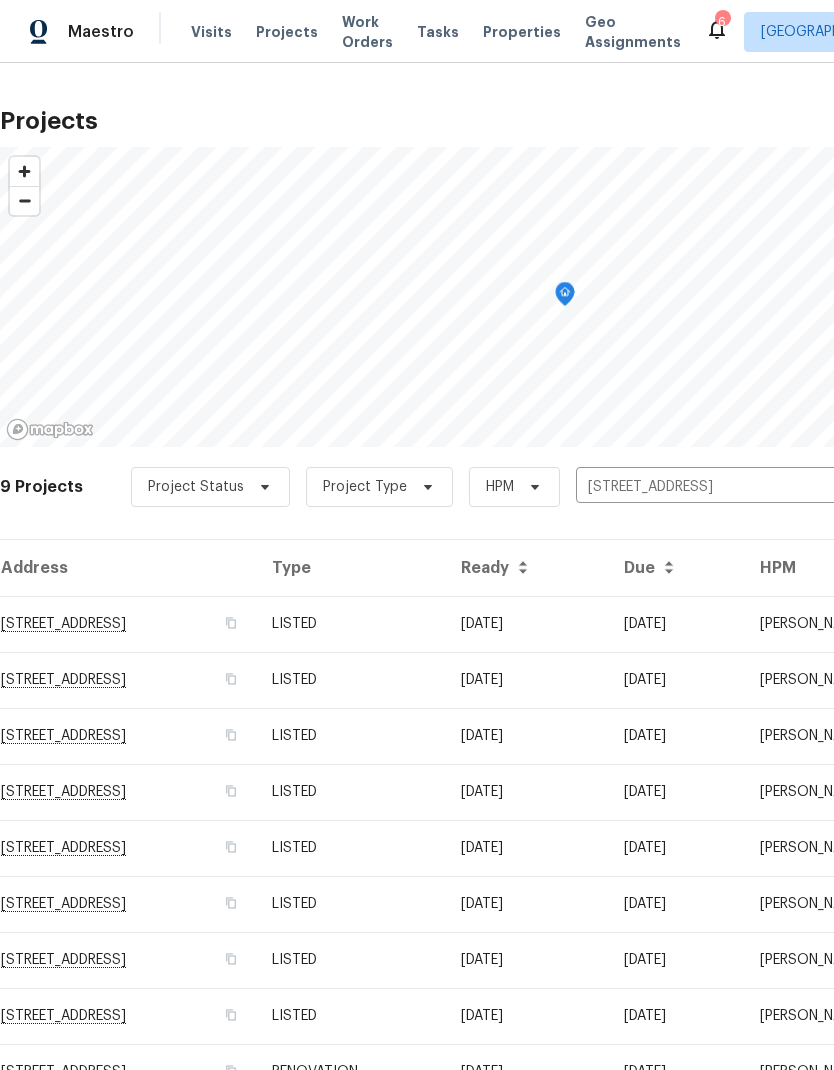 click on "[STREET_ADDRESS]" at bounding box center [128, 624] 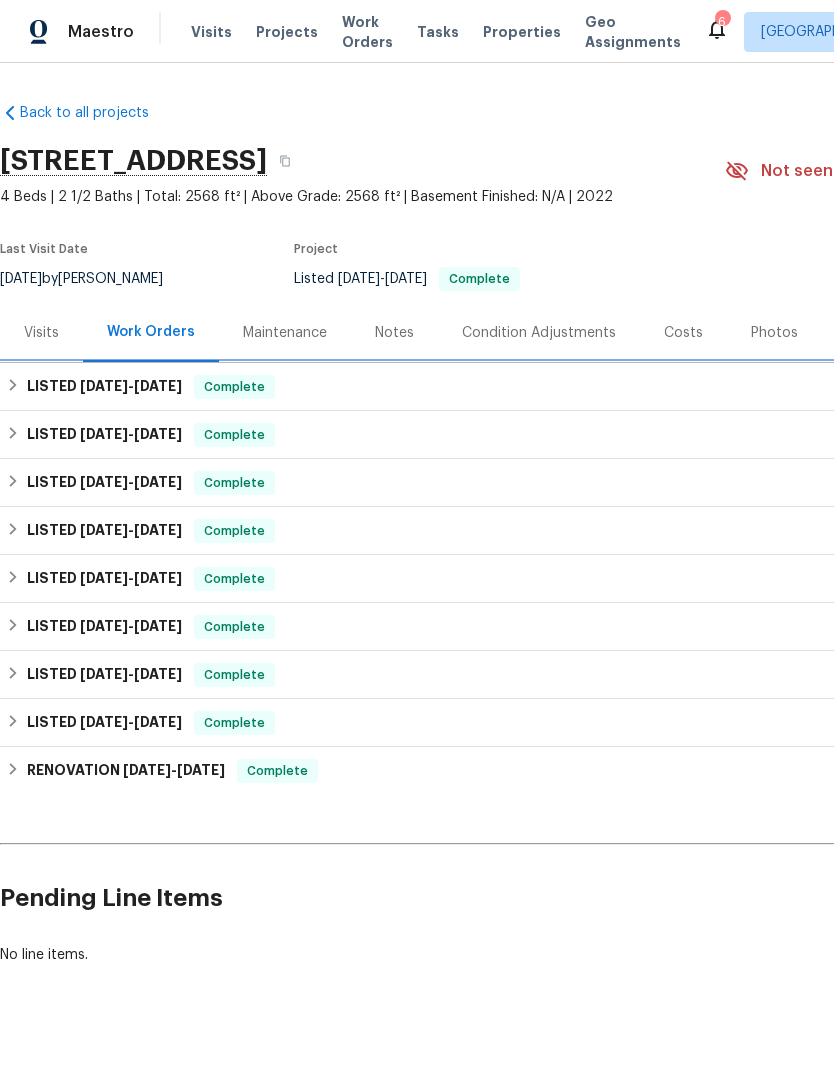 click on "LISTED   [DATE]  -  [DATE] Complete" at bounding box center (565, 387) 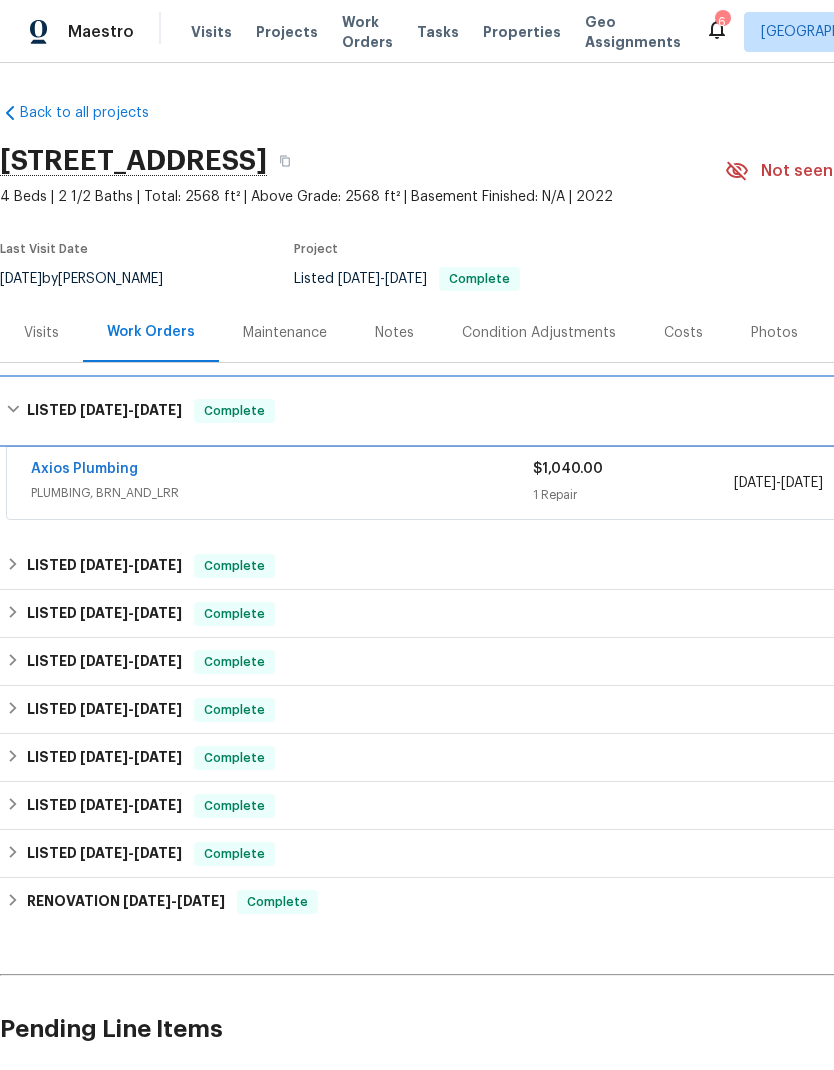 click on "LISTED   [DATE]  -  [DATE] Complete" at bounding box center [565, 411] 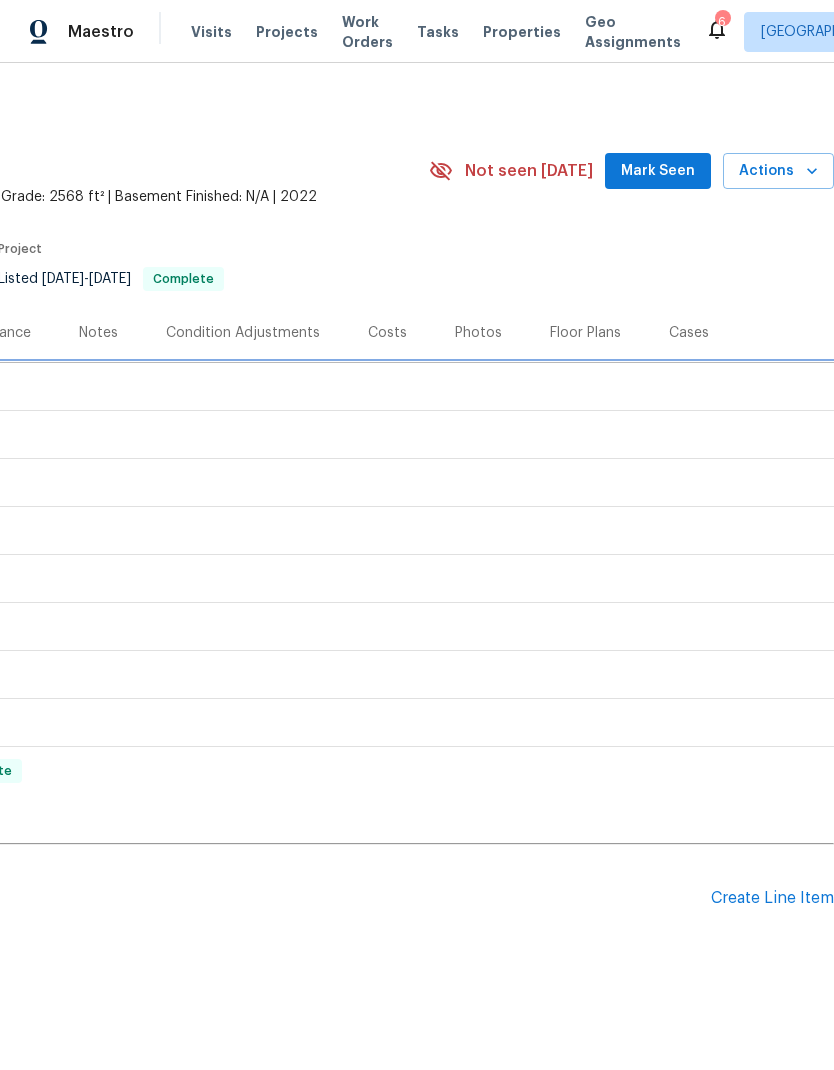 scroll, scrollTop: 0, scrollLeft: 296, axis: horizontal 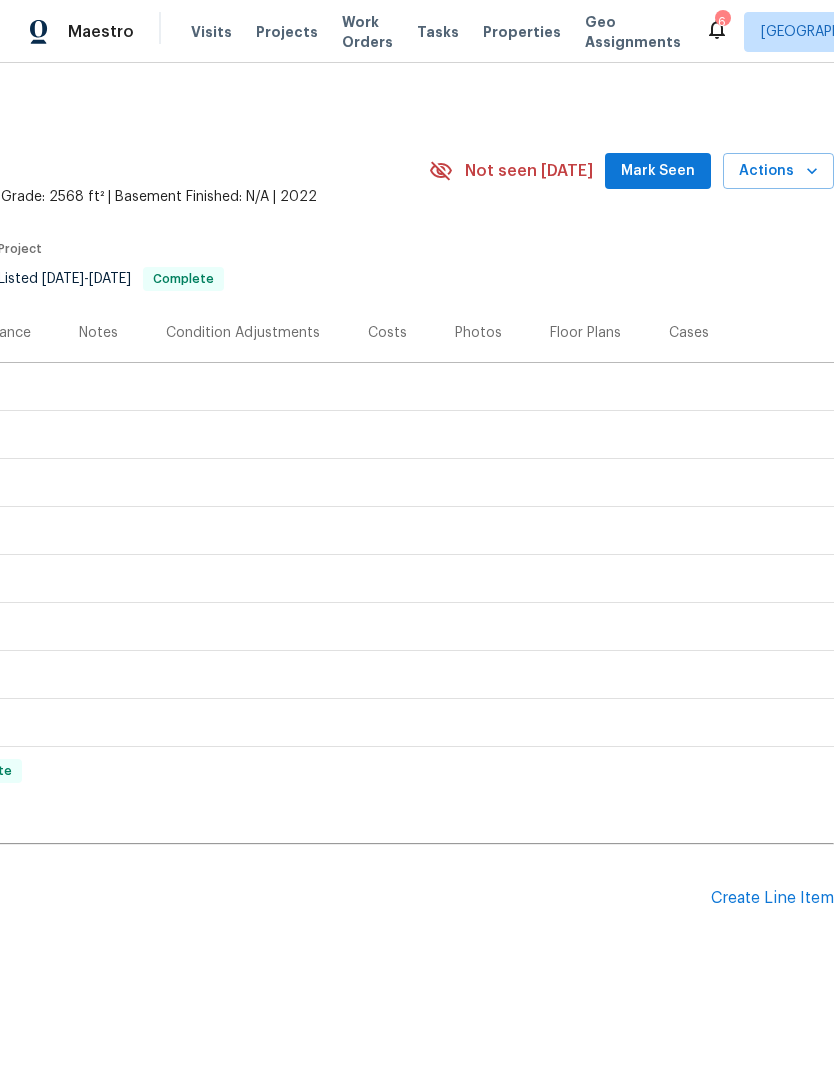 click on "Create Line Item" at bounding box center (772, 898) 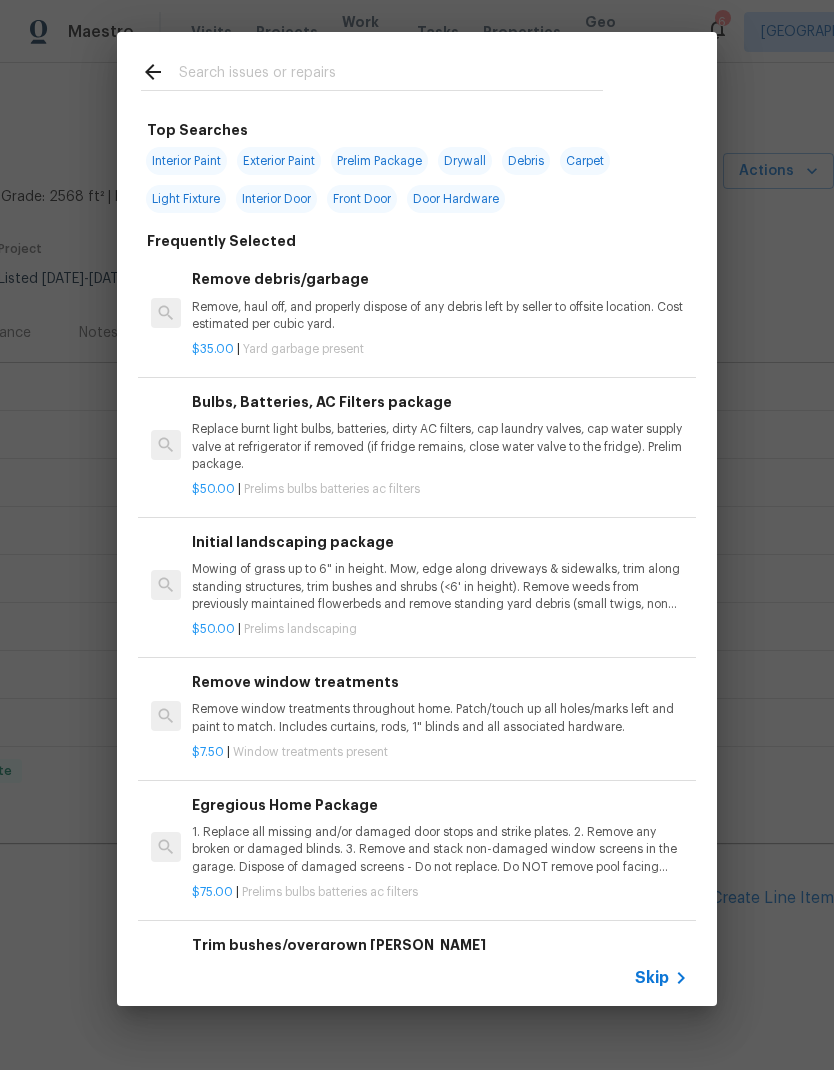 click at bounding box center [391, 75] 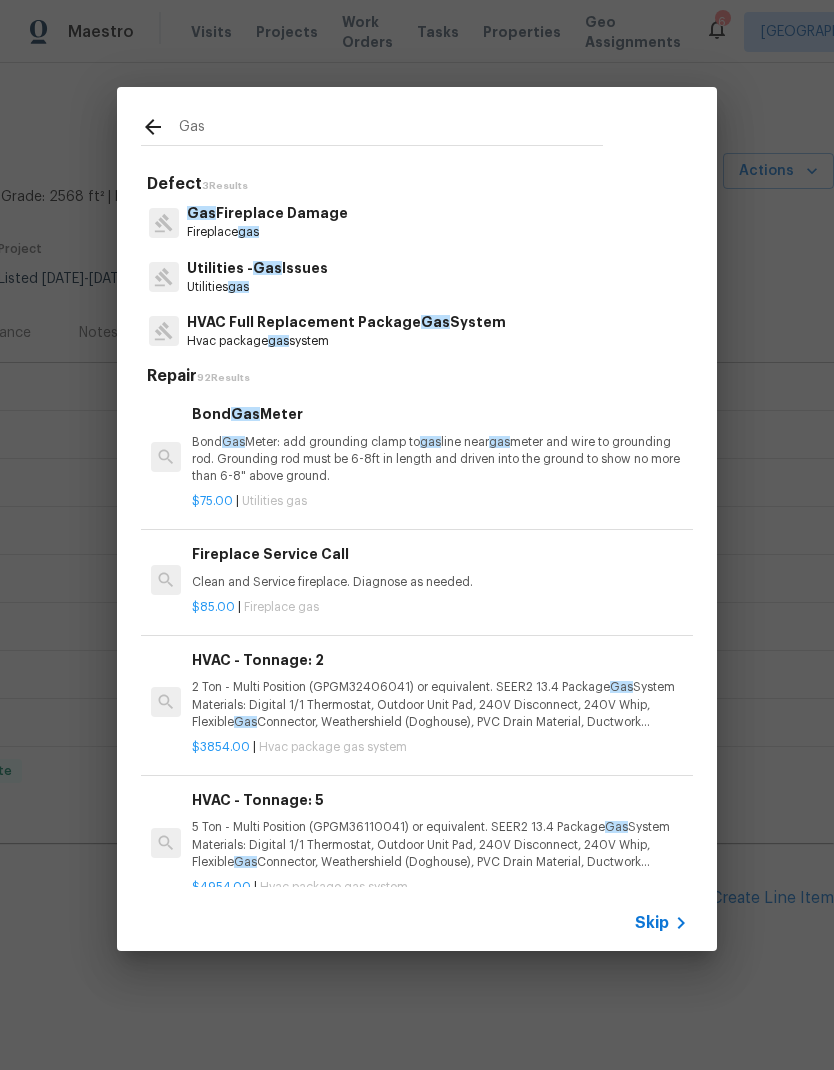 type on "Gas" 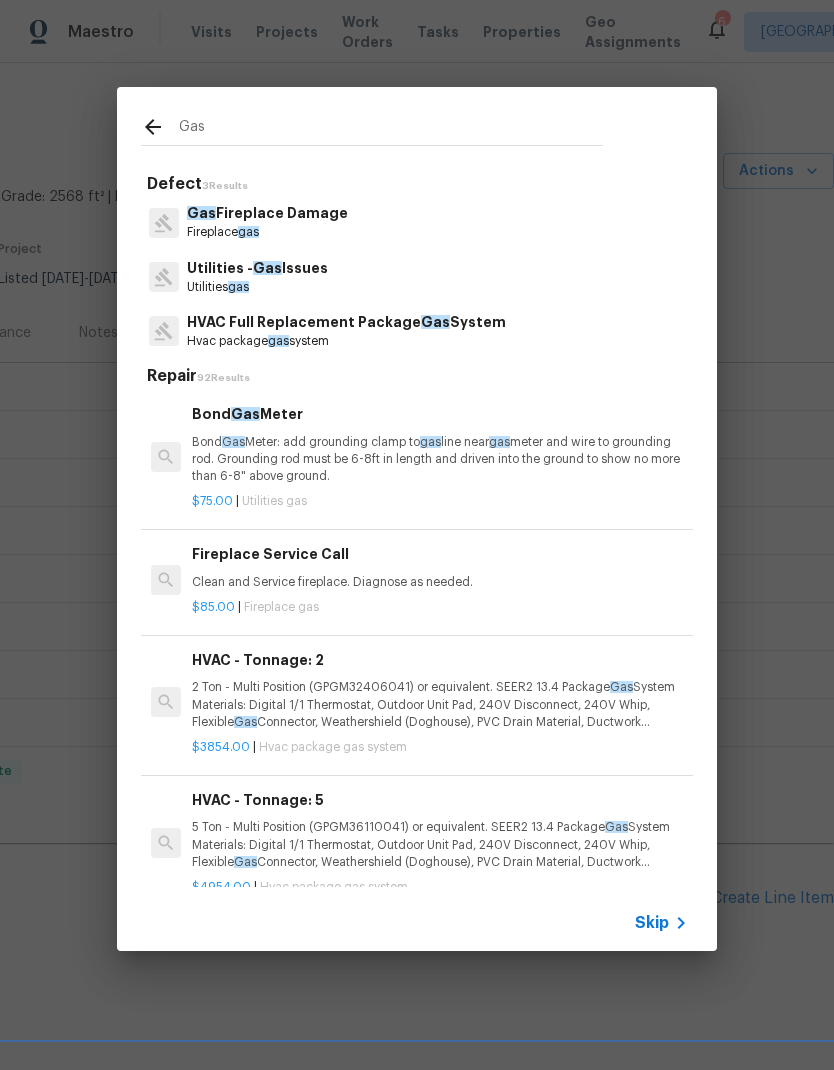 click on "Utilities -  Gas  Issues Utilities  gas" at bounding box center (417, 277) 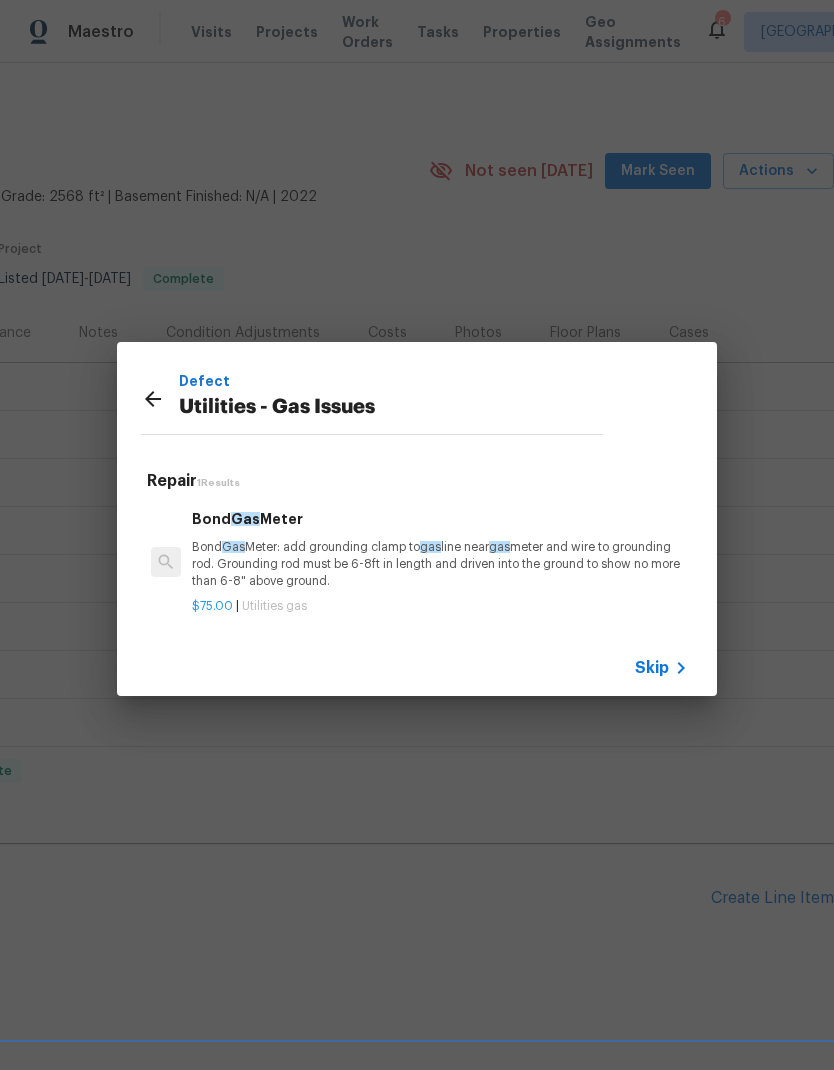 click on "Bond  Gas  Meter: add grounding clamp to  gas  line near  gas  meter and wire to grounding rod. Grounding rod must be 6-8ft in length and driven into the ground to show no more than 6-8" above ground." at bounding box center [440, 564] 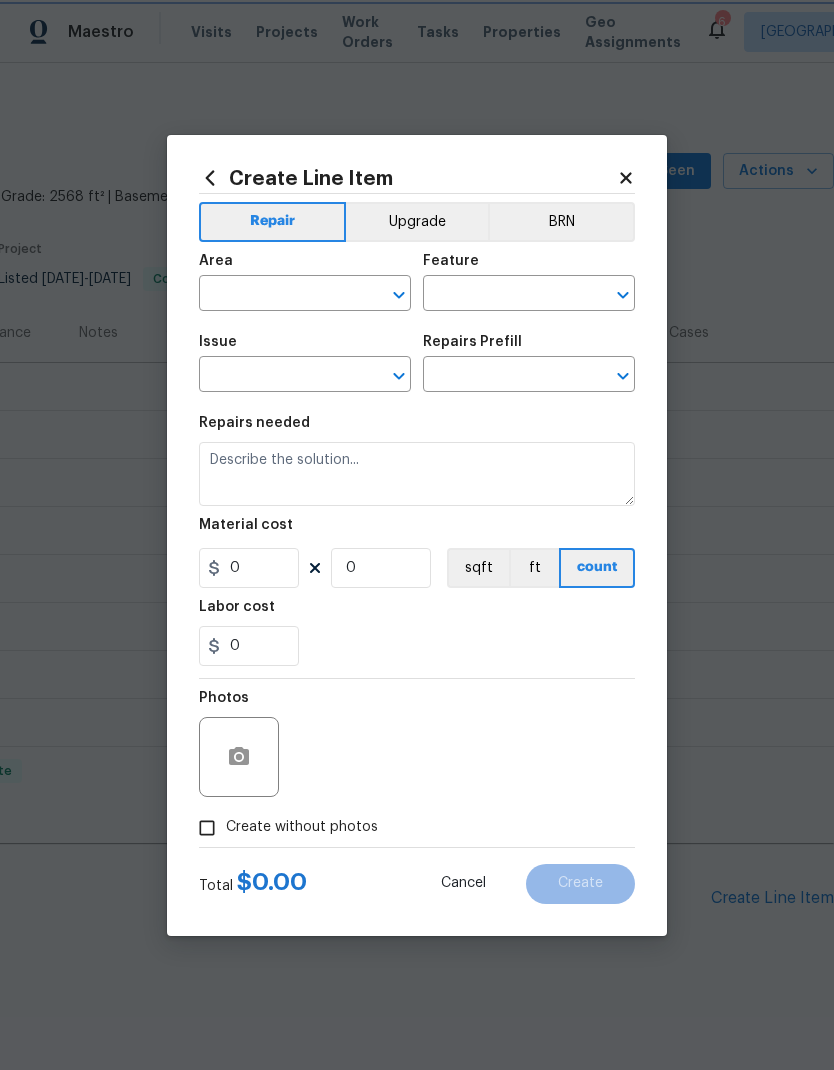 type on "Utilities - Gas Issues" 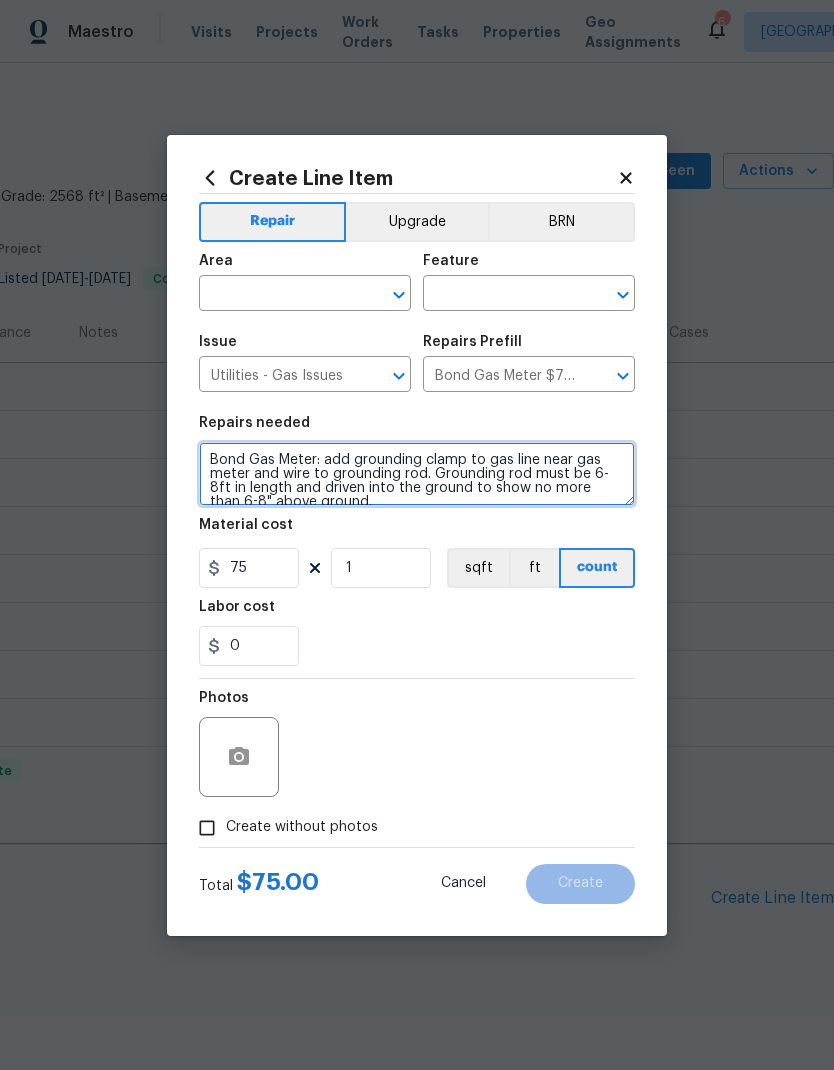 click on "Bond Gas Meter: add grounding clamp to gas line near gas meter and wire to grounding rod. Grounding rod must be 6-8ft in length and driven into the ground to show no more than 6-8" above ground." at bounding box center [417, 474] 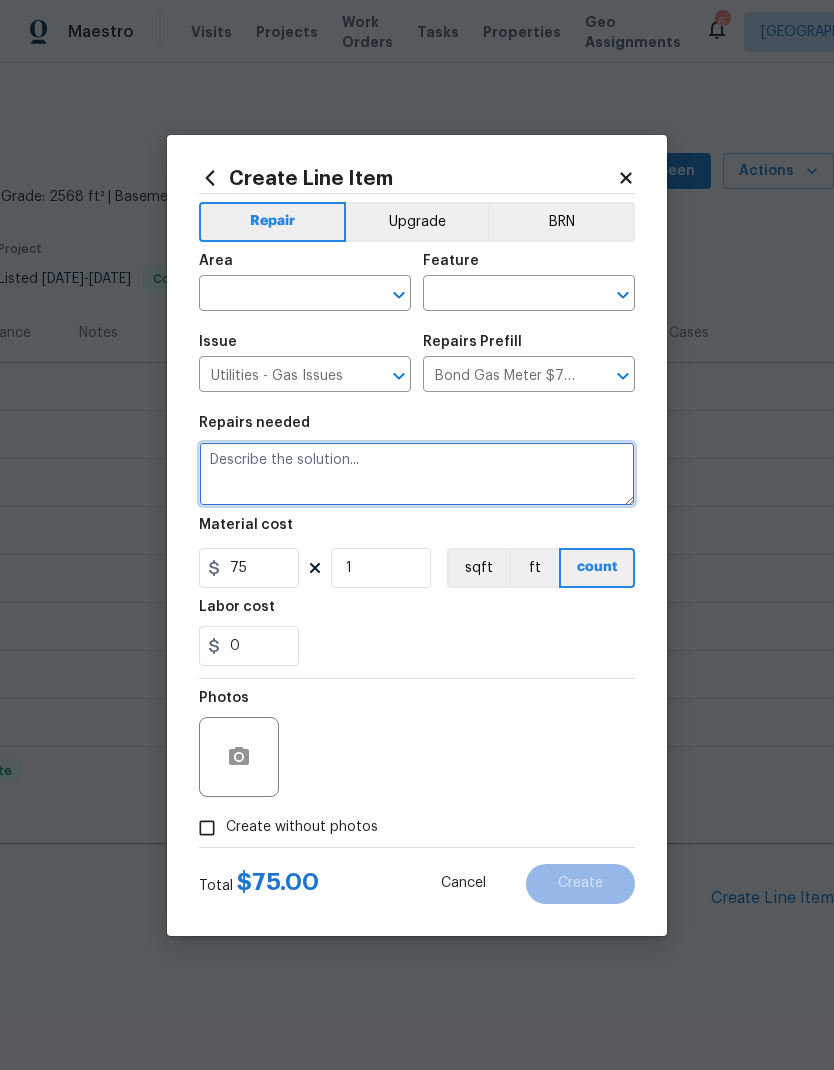 click at bounding box center (417, 474) 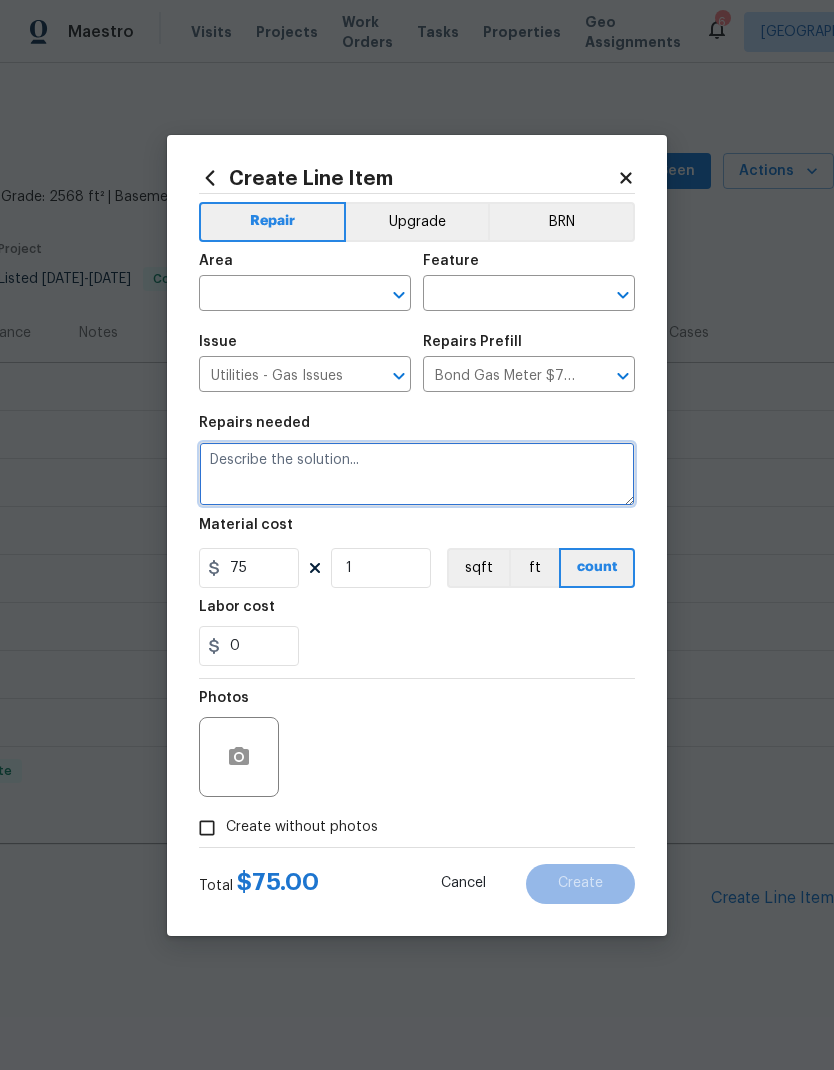 paste on "In-home appointment scheduled [DATE][DATE], between 8 AM to 12 PM for Gas Turn ON. Kindly, Plz stay at the property at the time of tech arrival. Thank You." 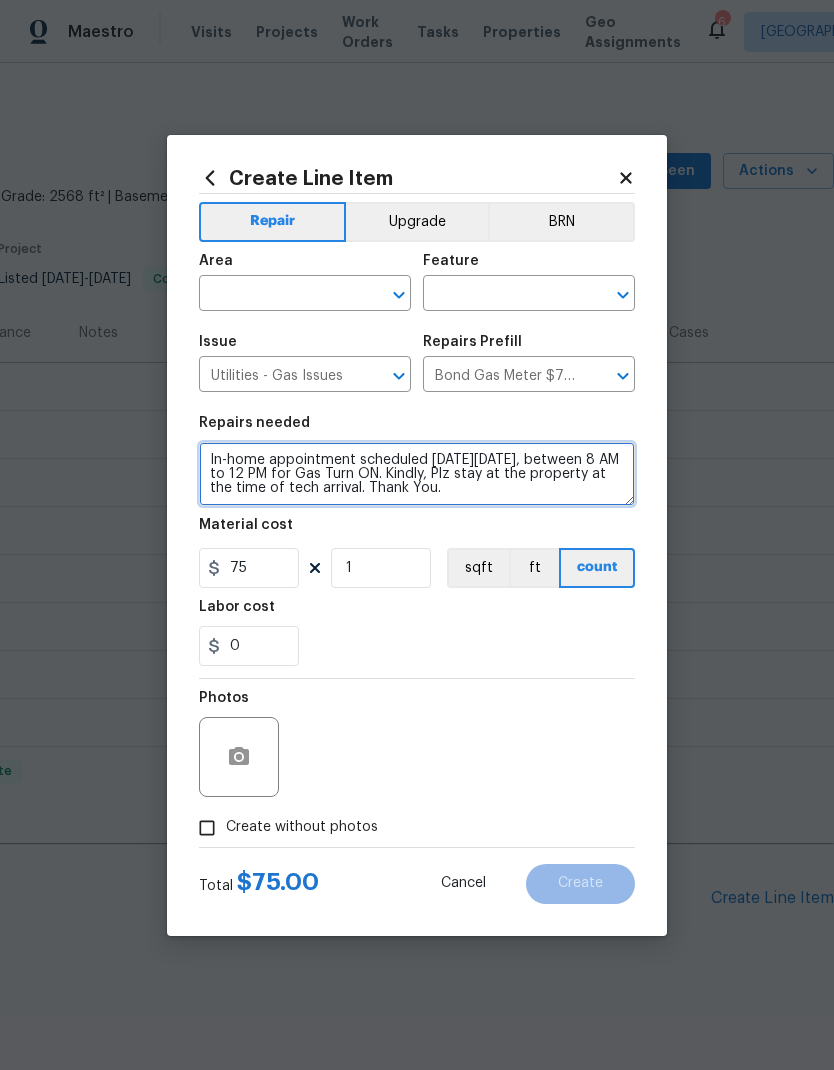 type on "In-home appointment scheduled [DATE][DATE], between 8 AM to 12 PM for Gas Turn ON. Kindly, Plz stay at the property at the time of tech arrival. Thank You." 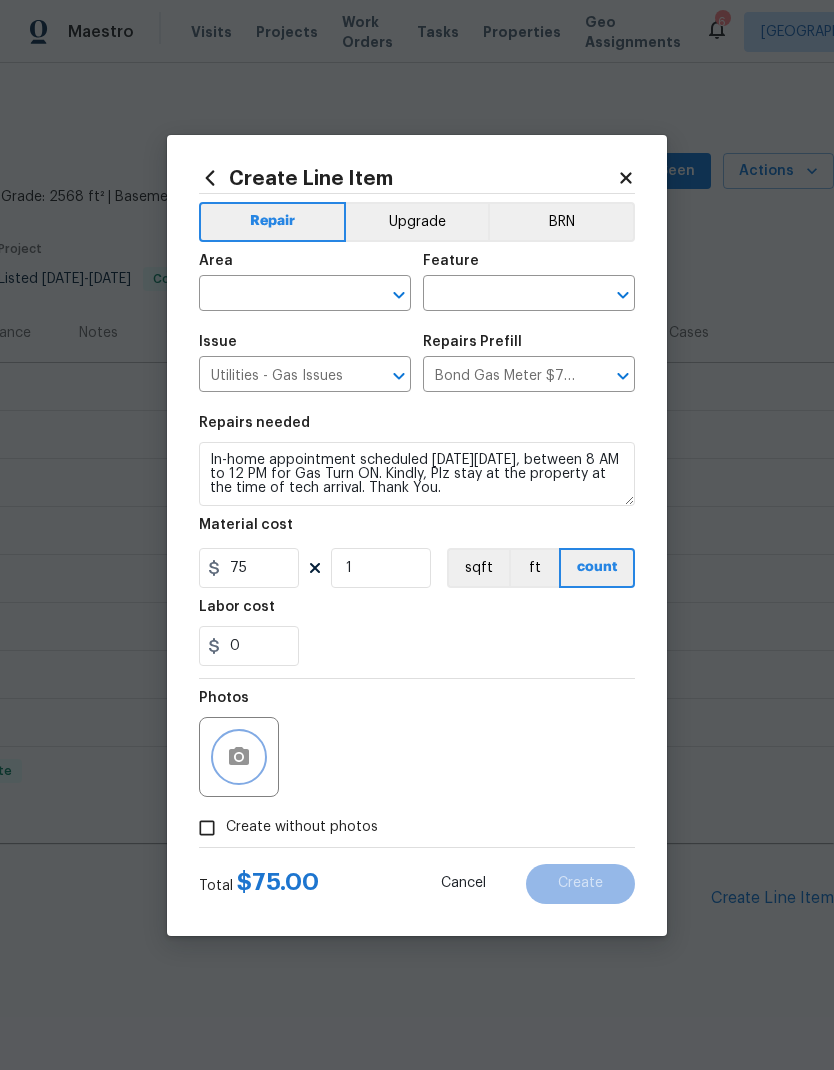 click 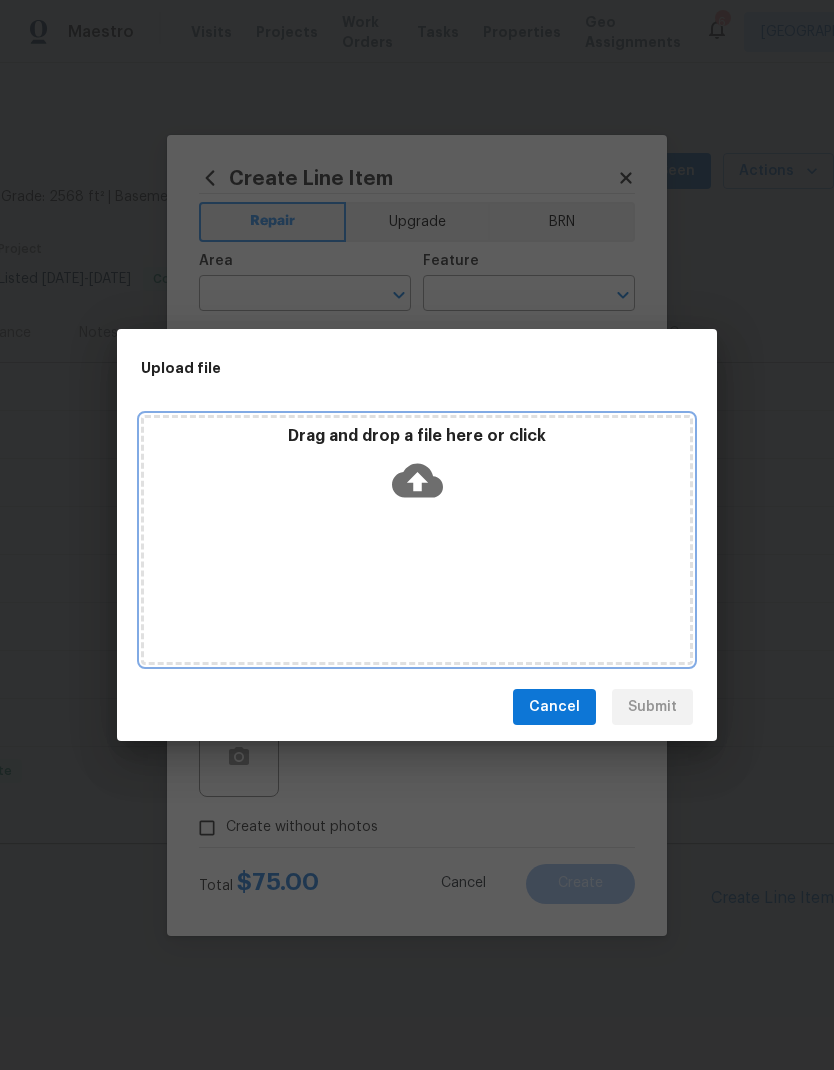click 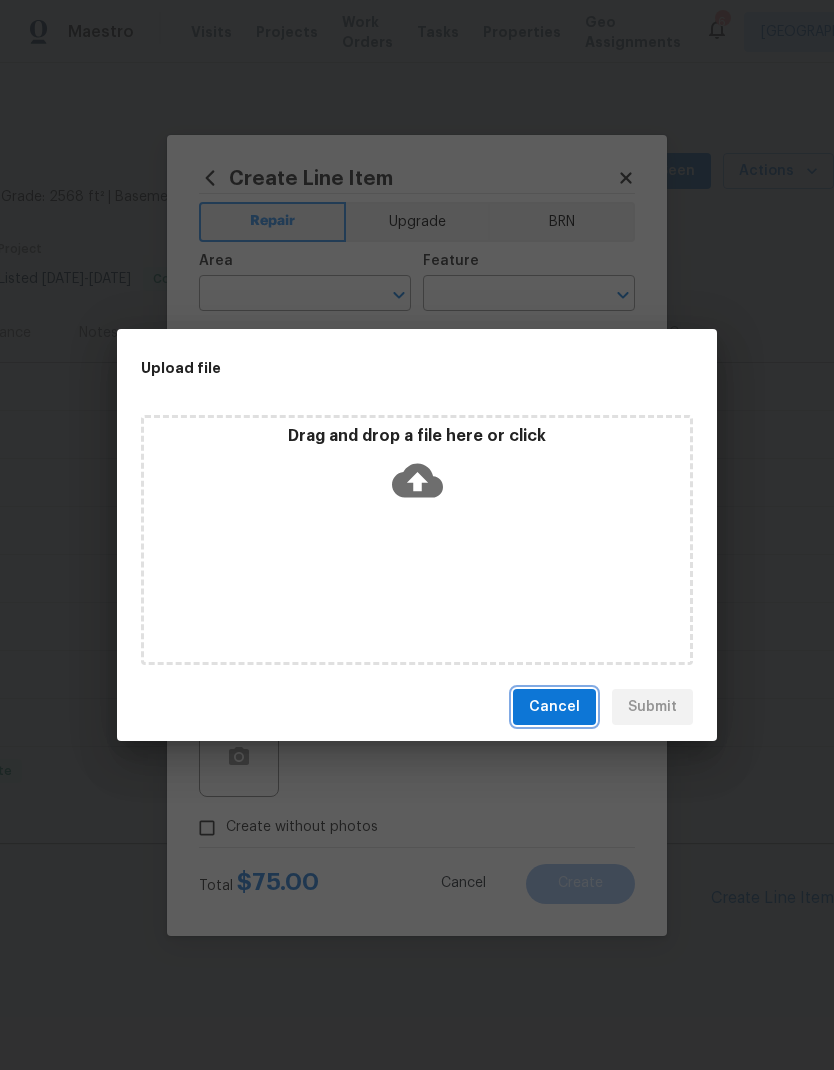 click on "Cancel" at bounding box center [554, 707] 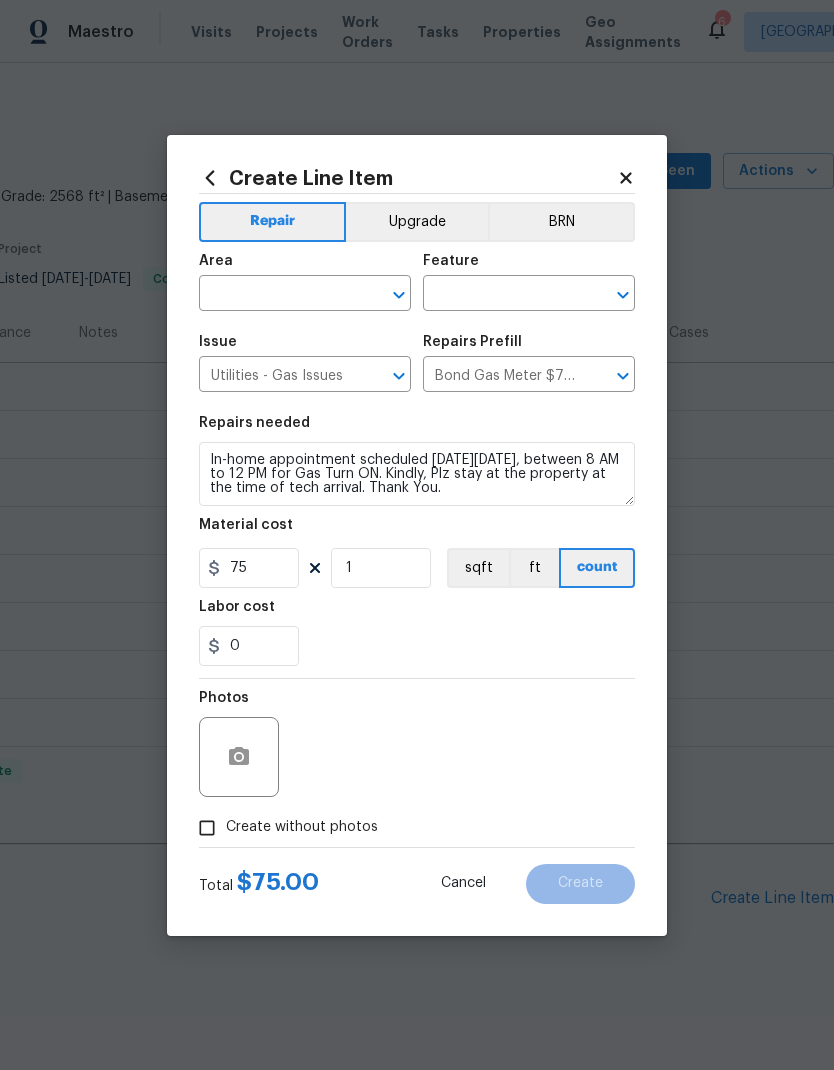 click on "Create without photos" at bounding box center (207, 828) 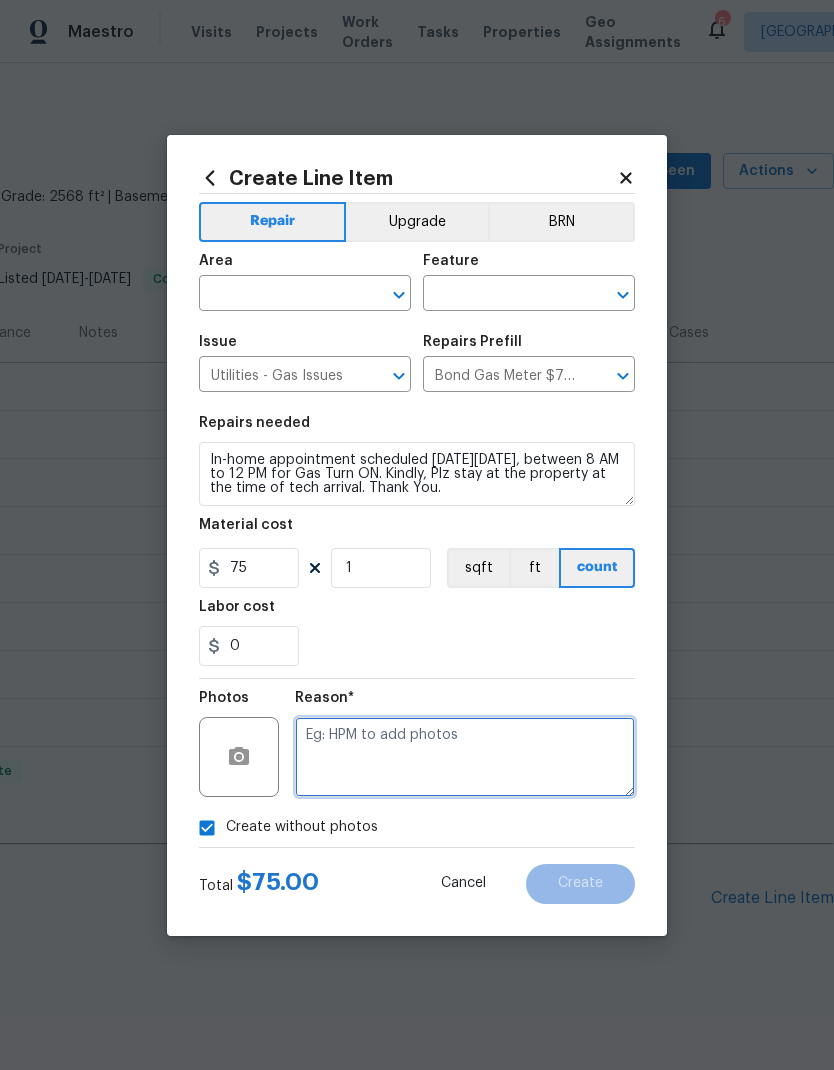 click at bounding box center [465, 757] 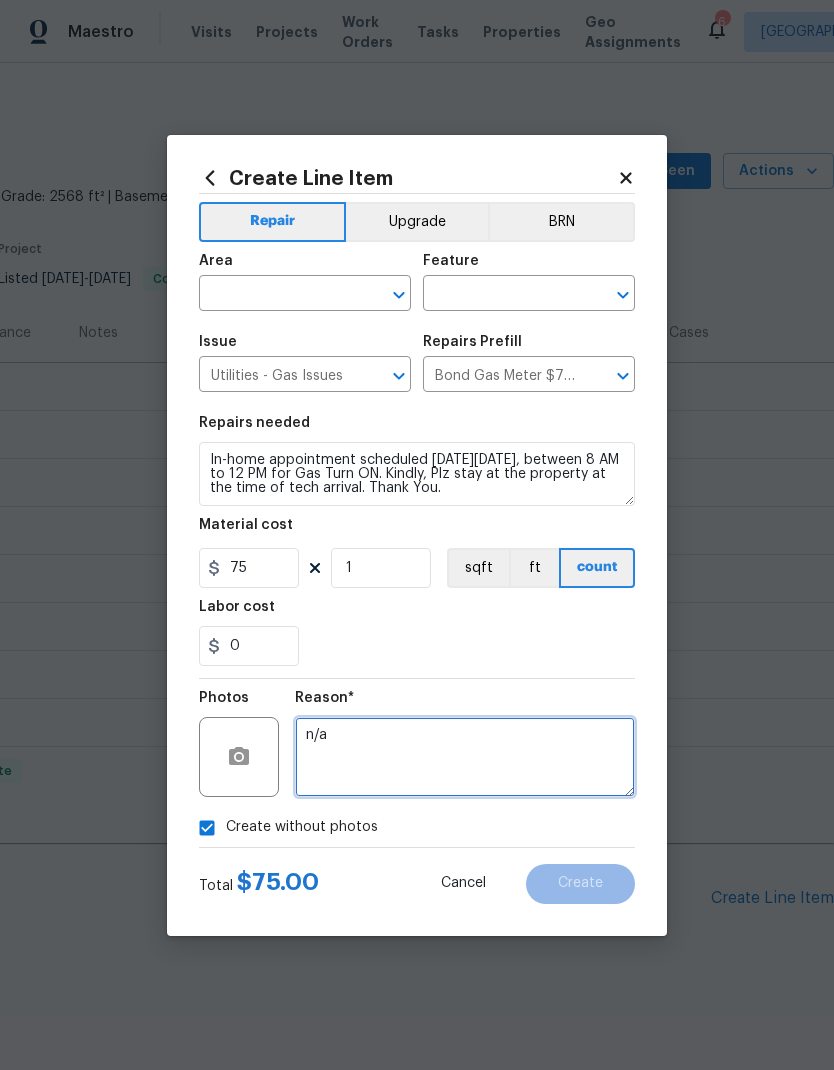 type on "n/a" 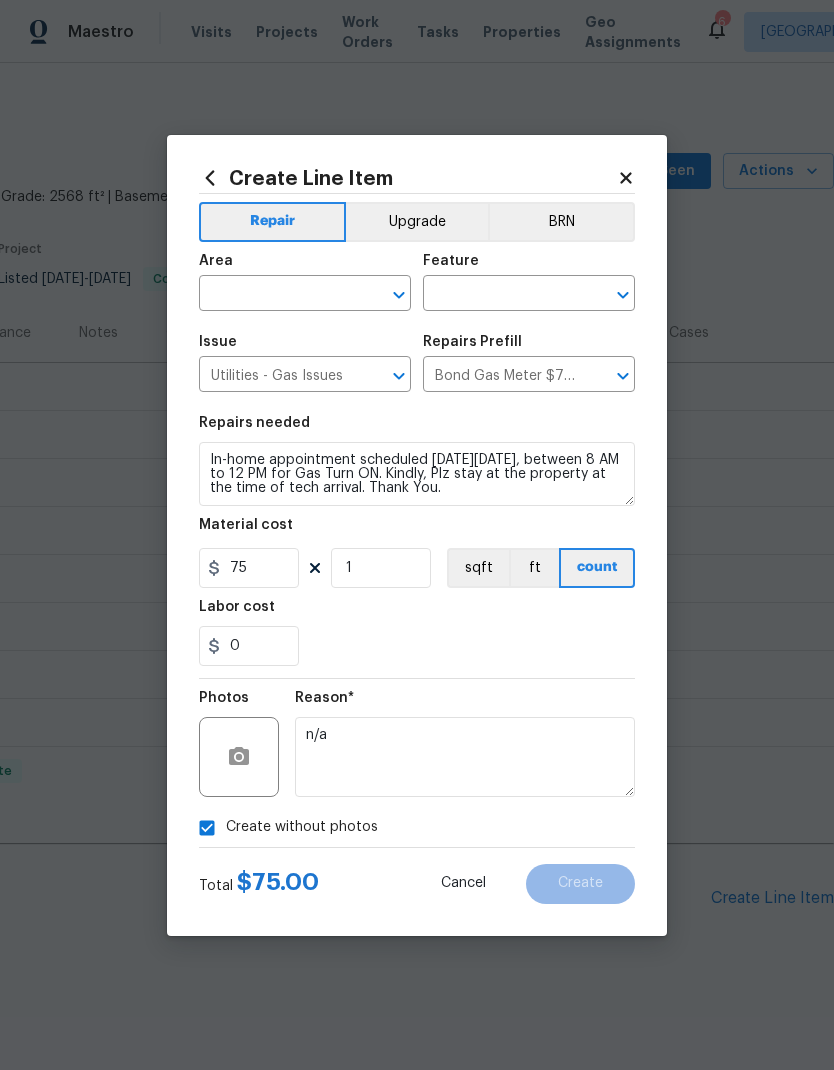 click at bounding box center (501, 295) 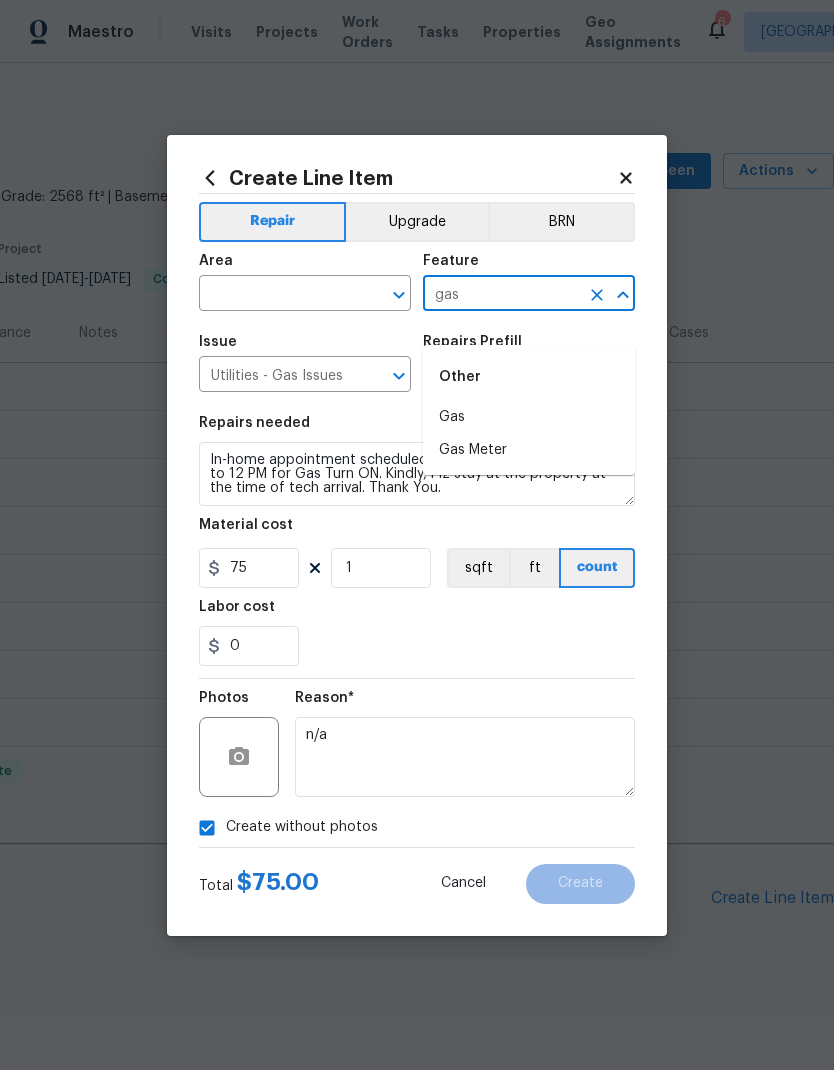 click on "Gas Meter" at bounding box center [529, 450] 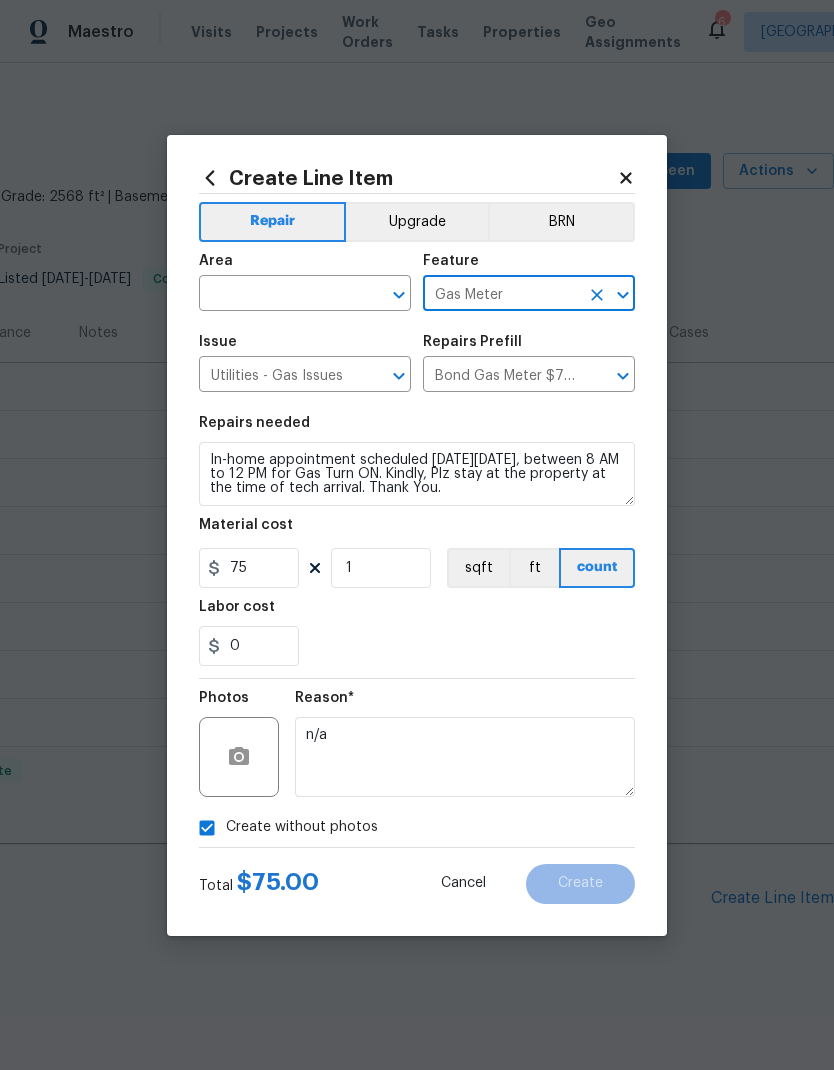 click at bounding box center [277, 295] 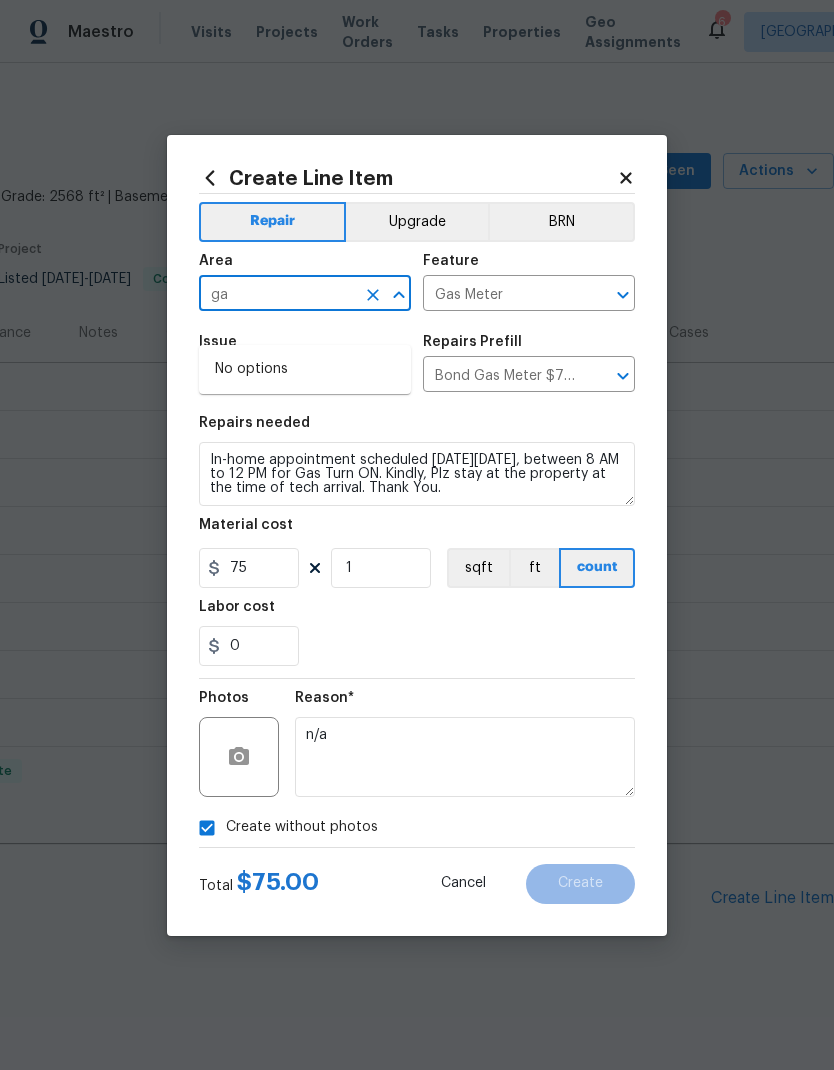 type on "g" 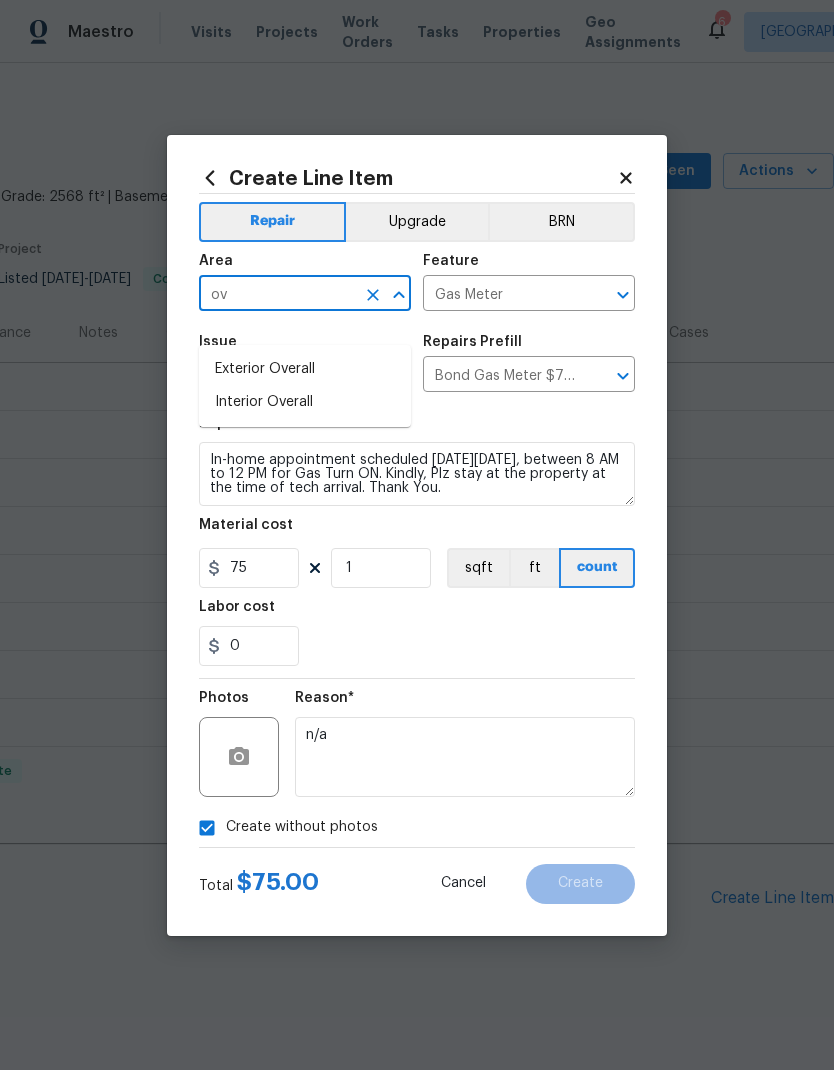 click on "Exterior Overall" at bounding box center (305, 369) 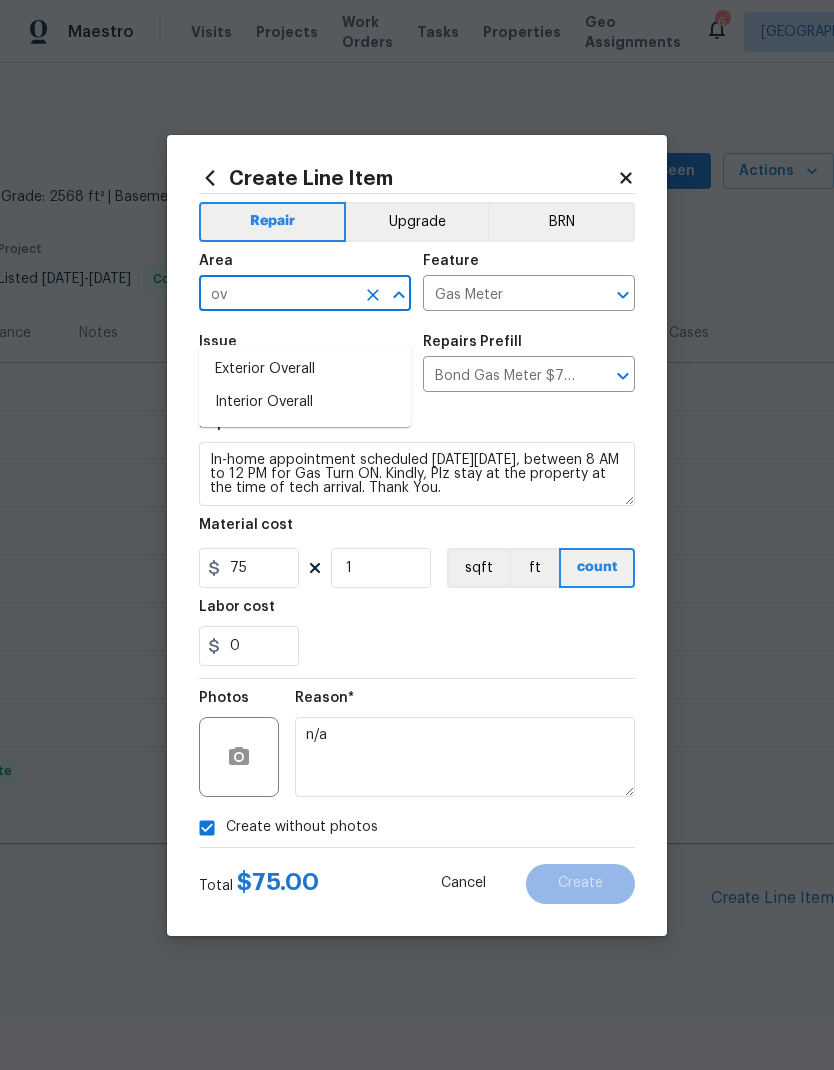 type on "Exterior Overall" 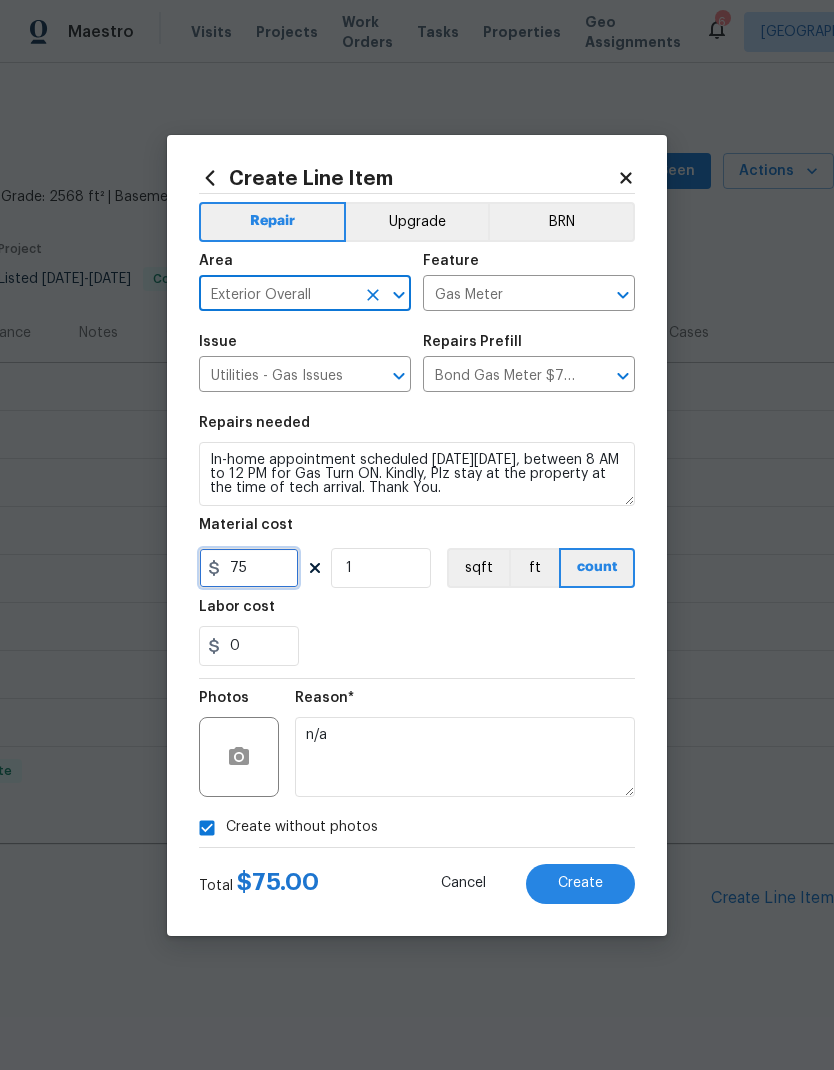 click on "75" at bounding box center (249, 568) 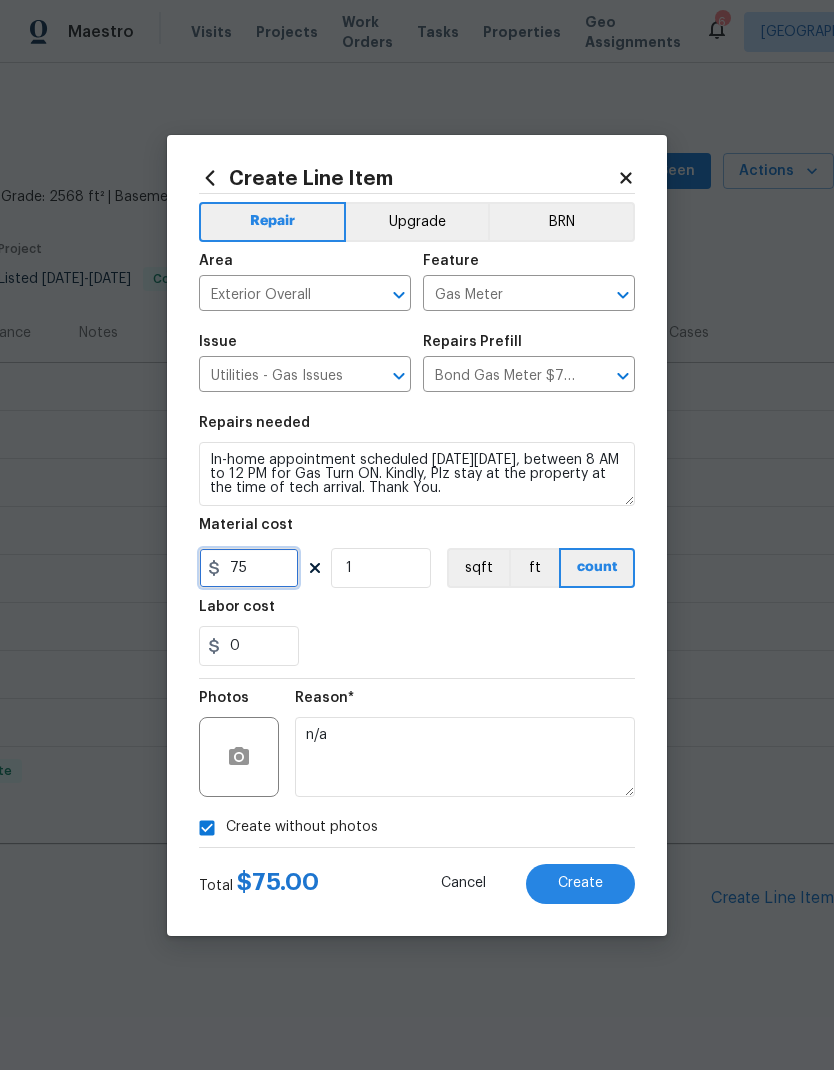 click on "75" at bounding box center (249, 568) 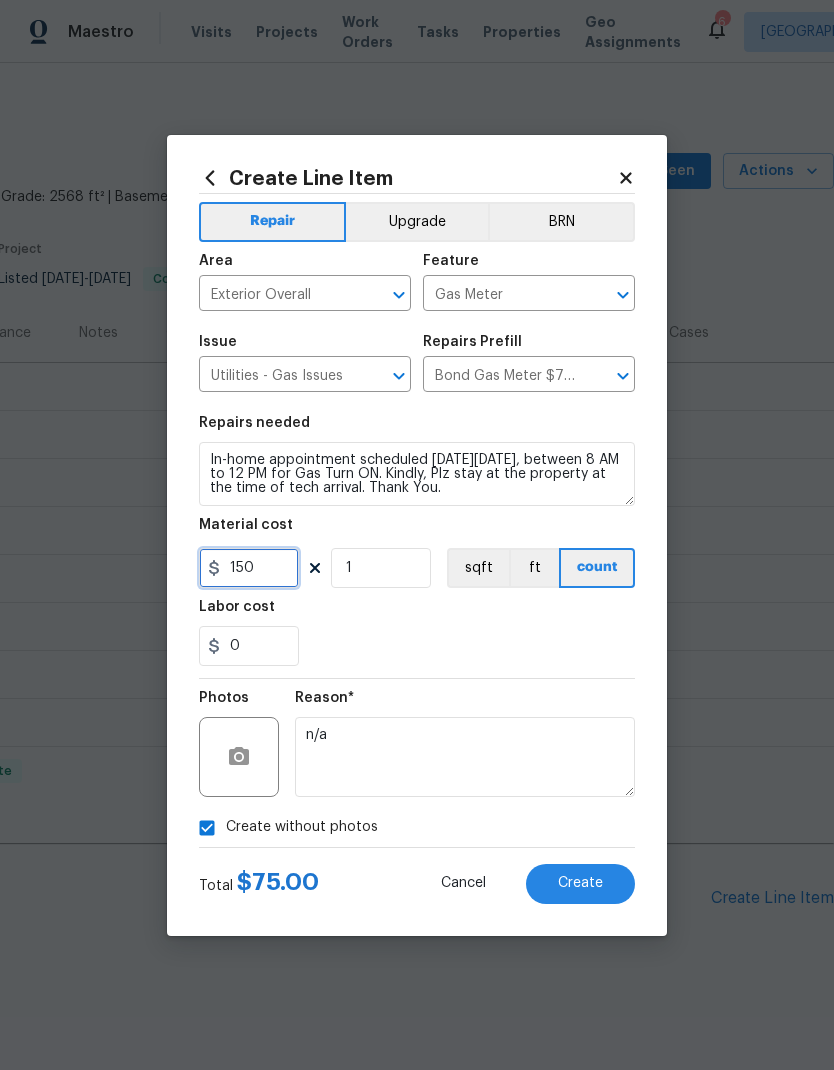 type on "150" 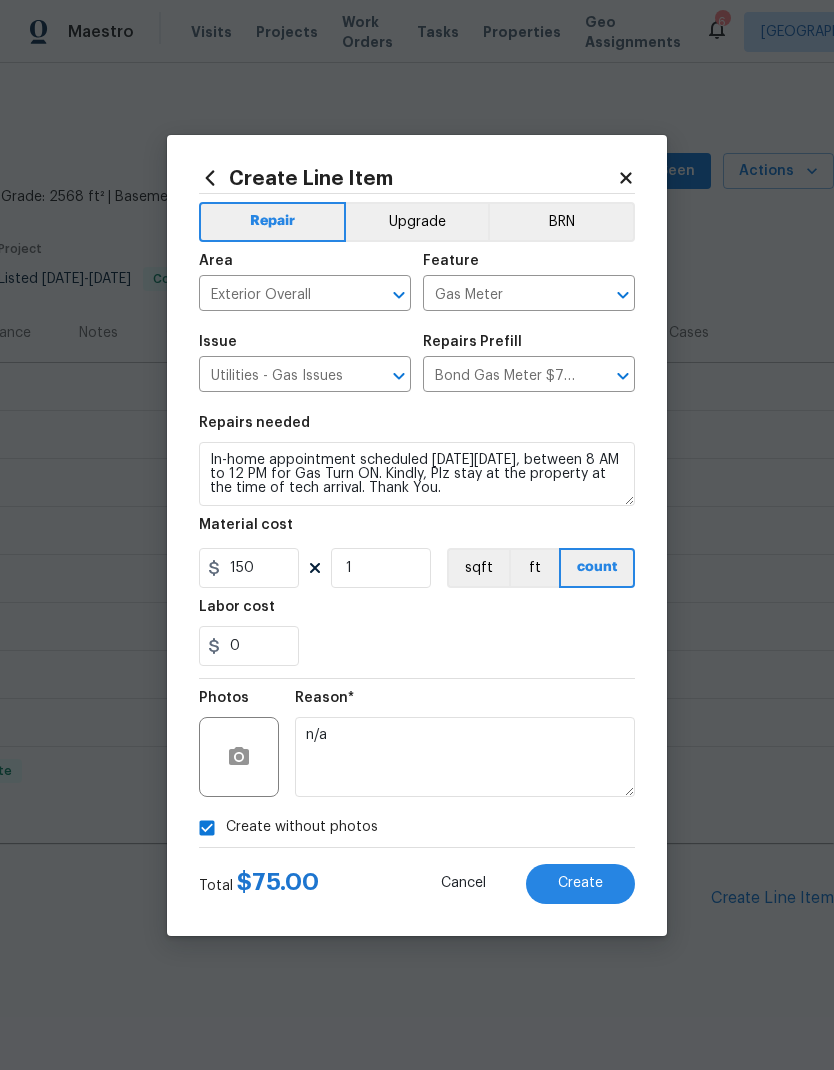 click on "Create" at bounding box center [580, 883] 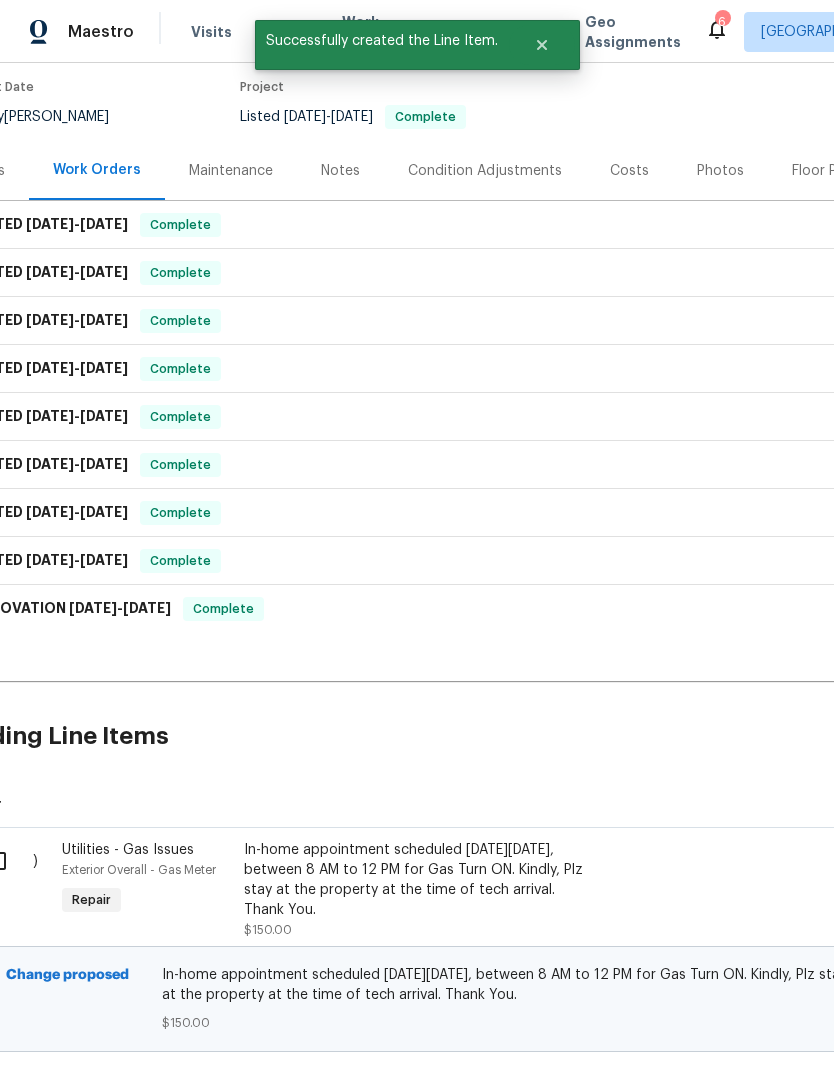 scroll, scrollTop: 188, scrollLeft: 19, axis: both 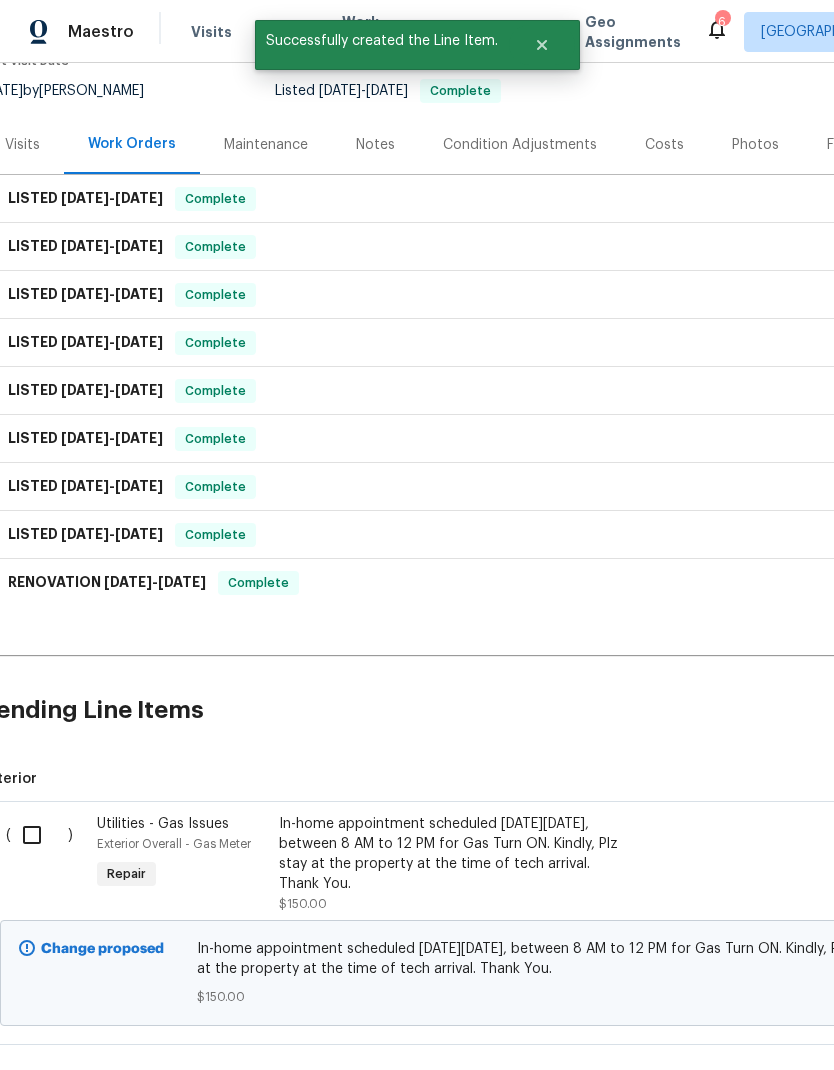 click at bounding box center [39, 835] 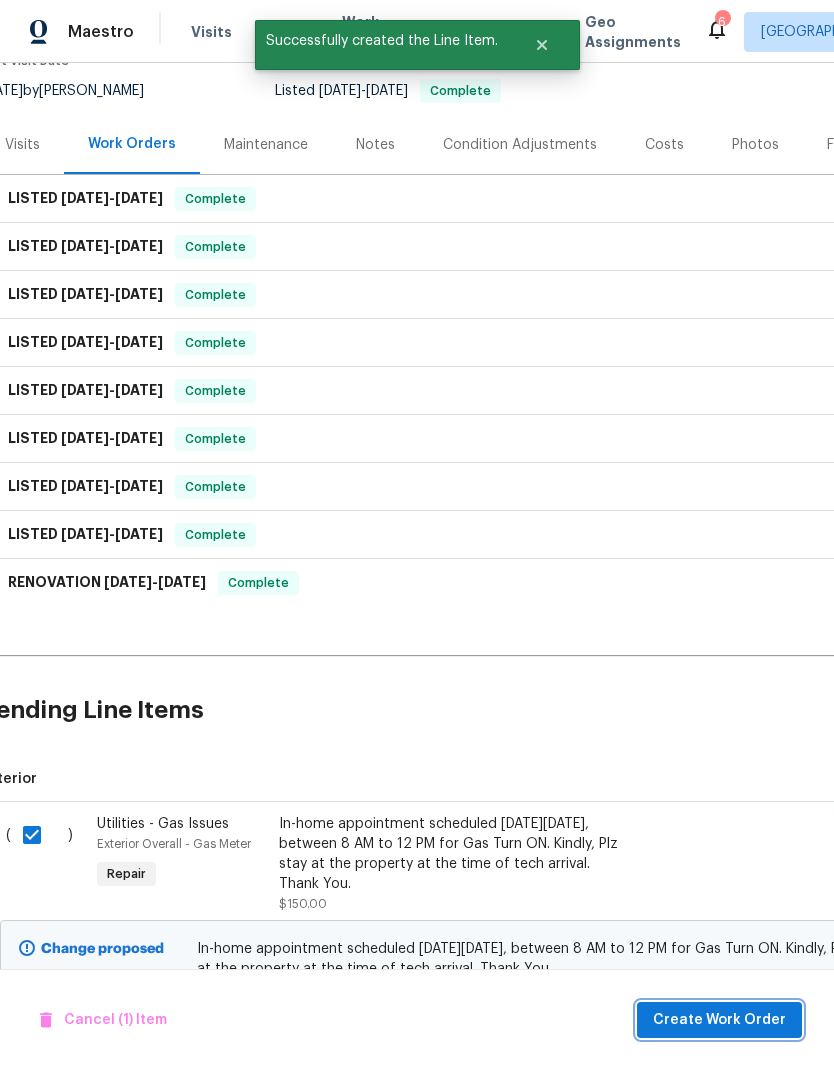 click on "Create Work Order" at bounding box center [719, 1020] 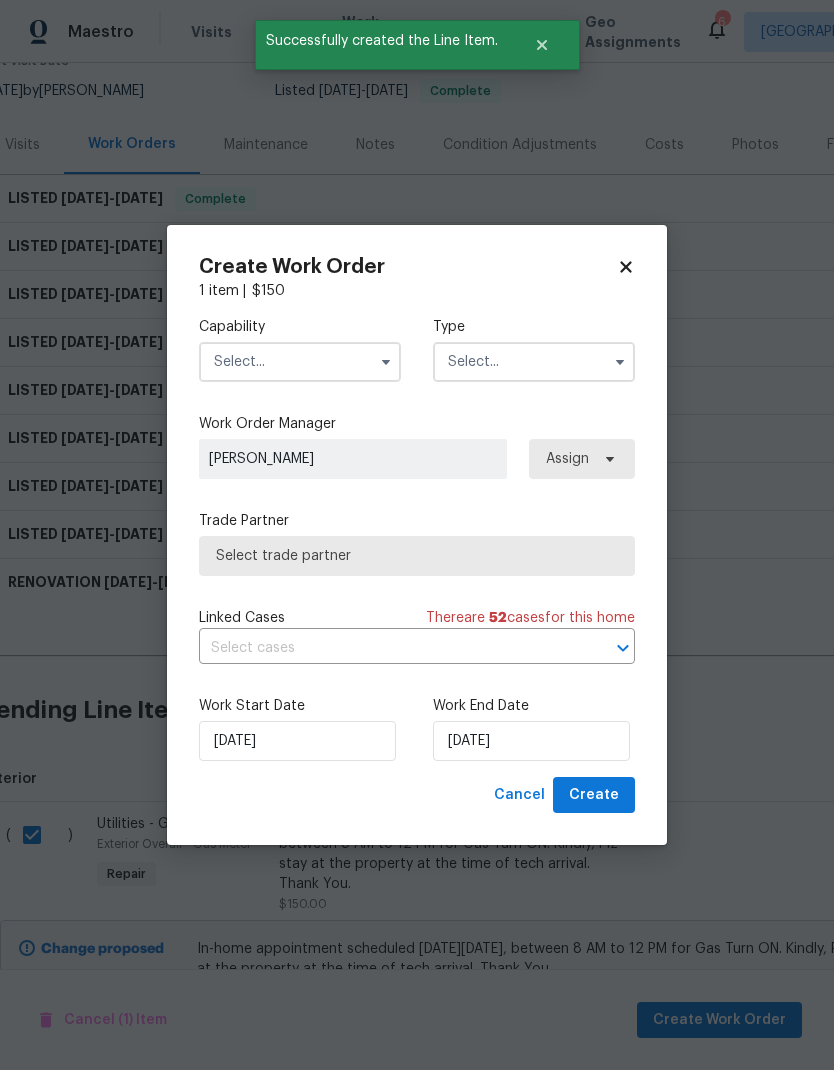 click at bounding box center [300, 362] 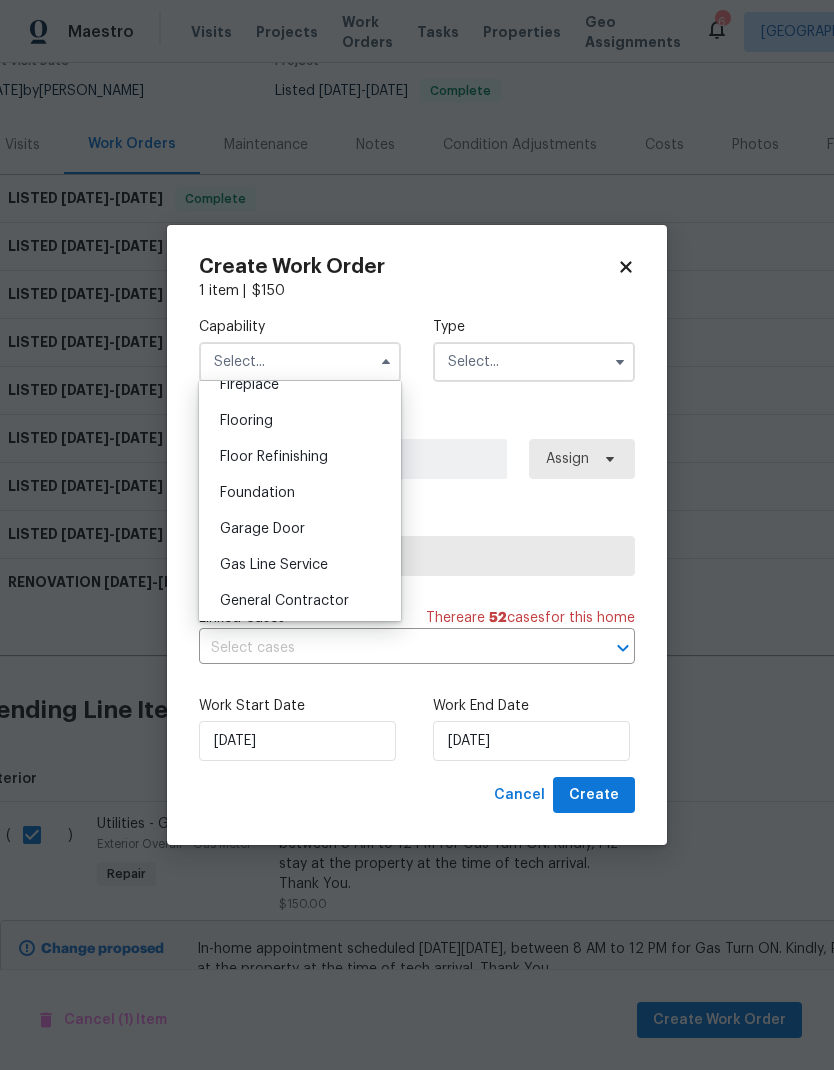 click on "General Contractor" at bounding box center (300, 601) 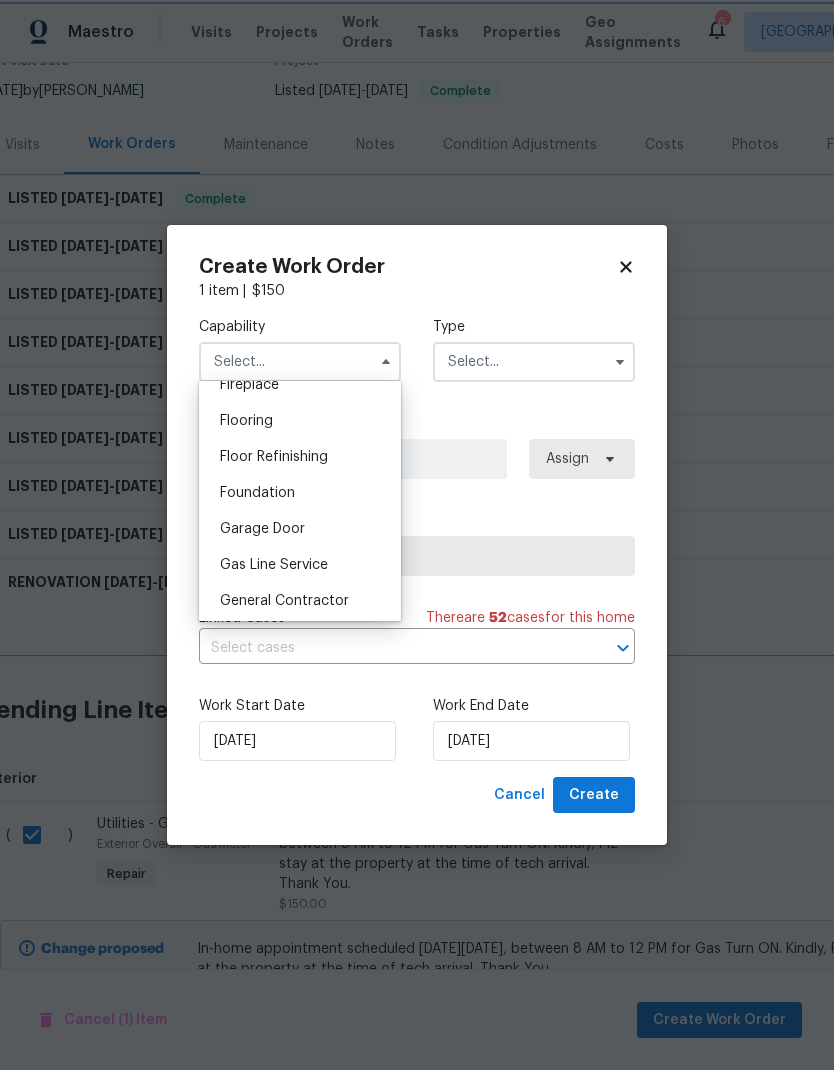 type on "General Contractor" 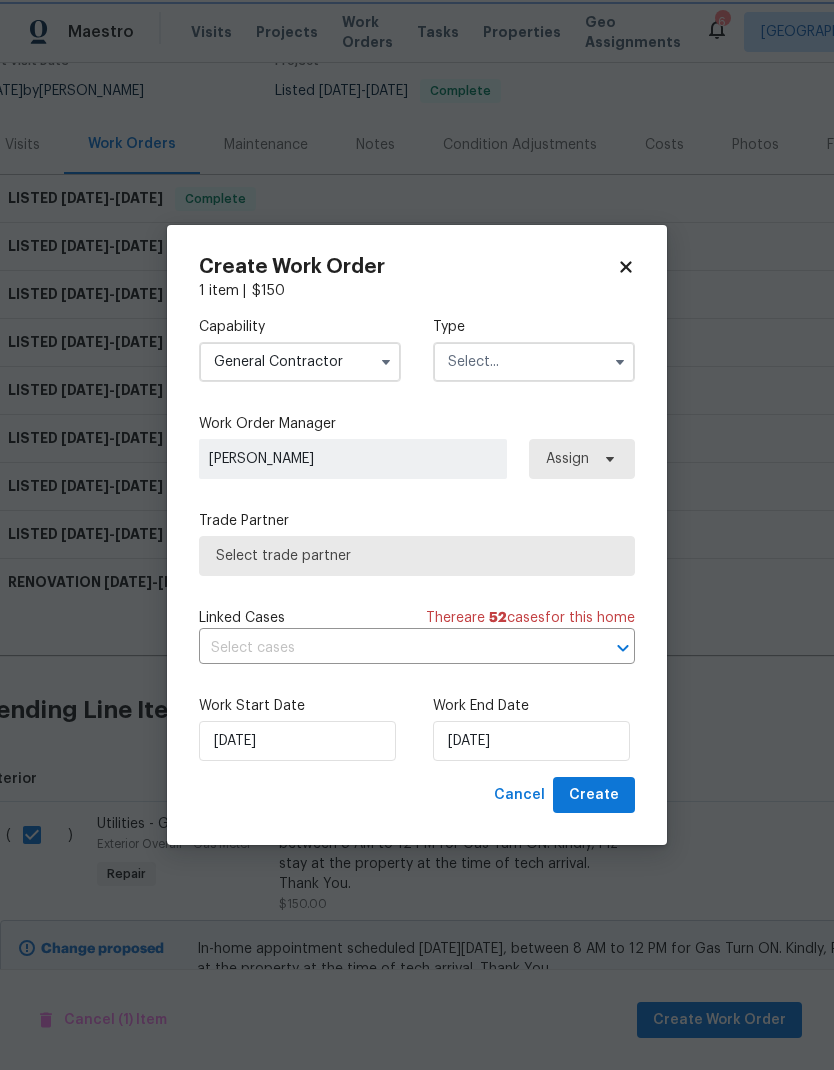 scroll, scrollTop: 798, scrollLeft: 0, axis: vertical 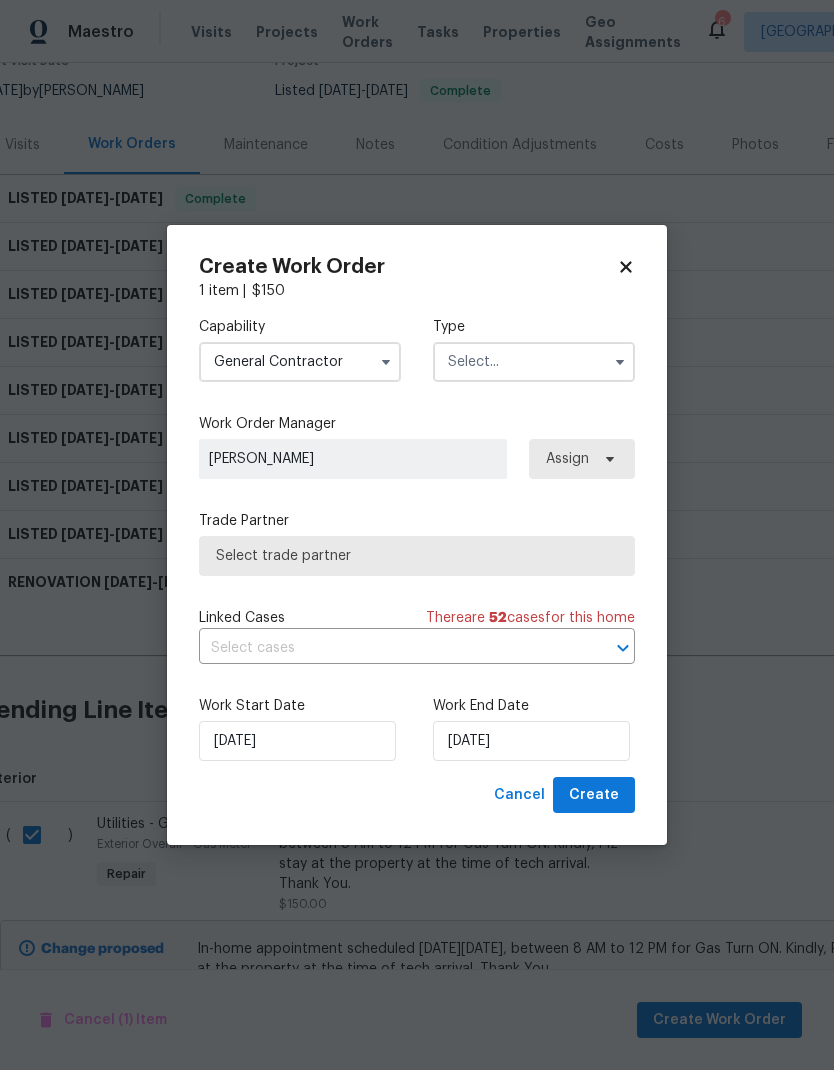 click at bounding box center [534, 362] 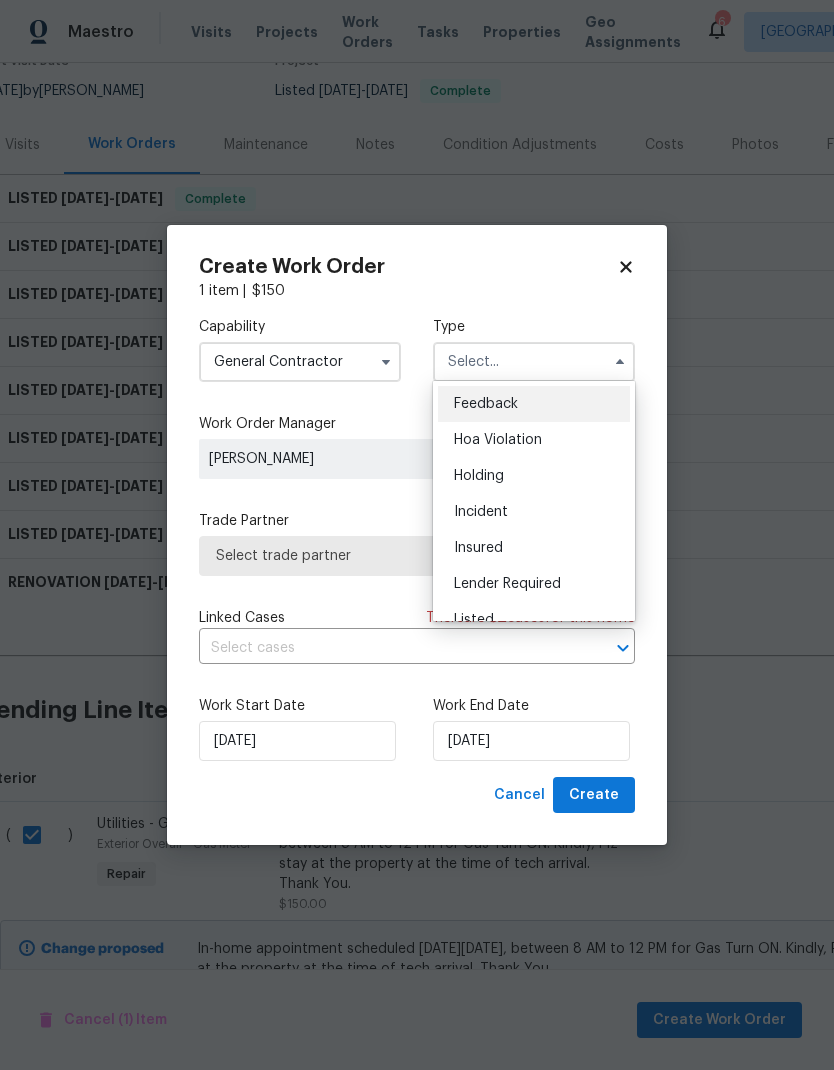 click on "Listed" at bounding box center (534, 620) 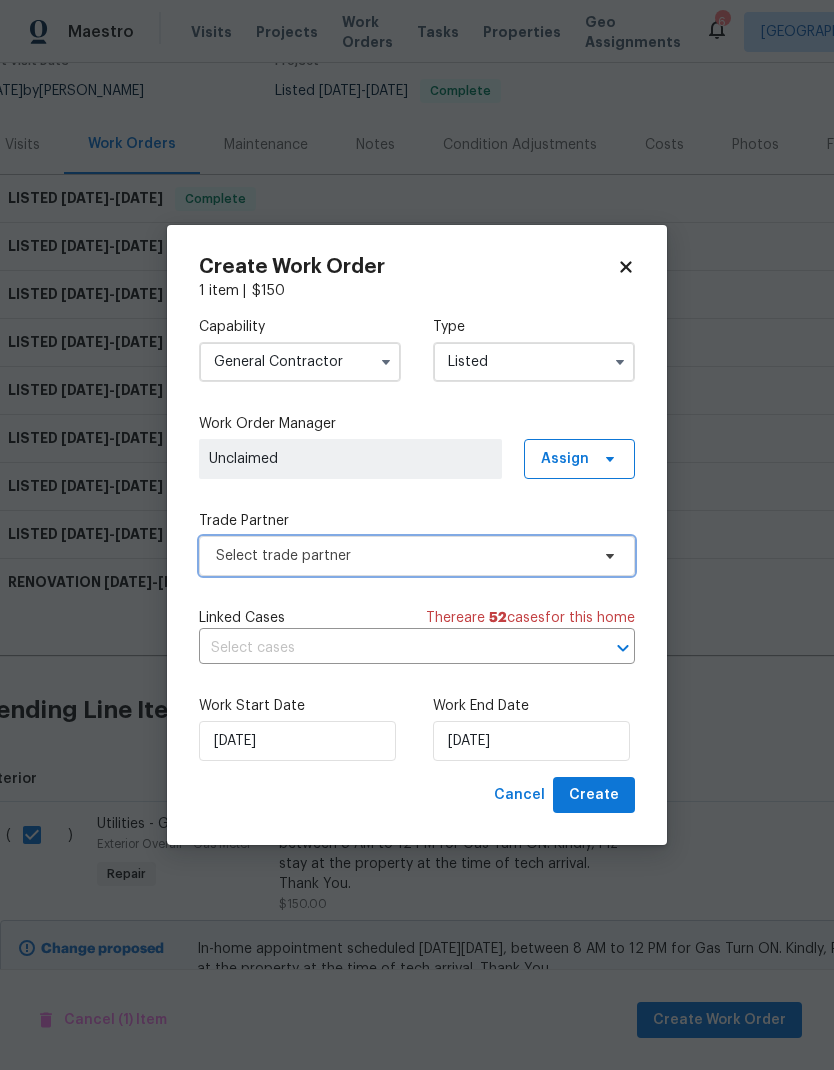 click on "Select trade partner" at bounding box center [402, 556] 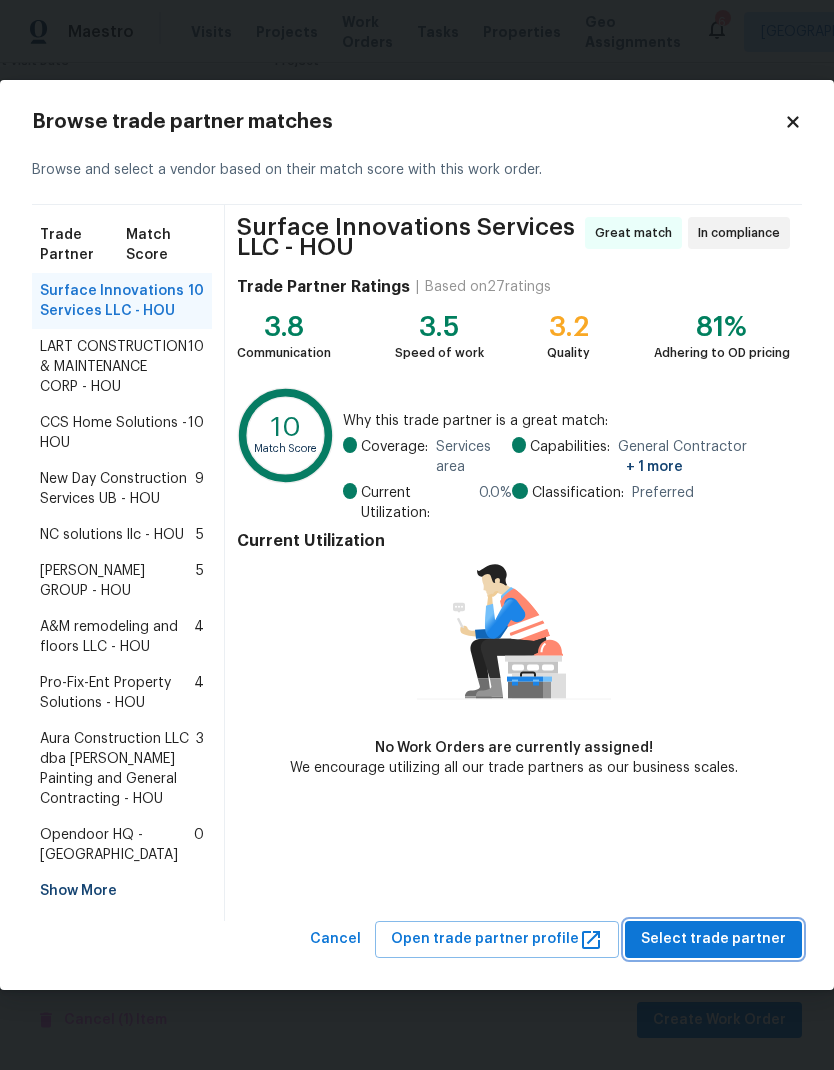 click on "Select trade partner" at bounding box center [713, 939] 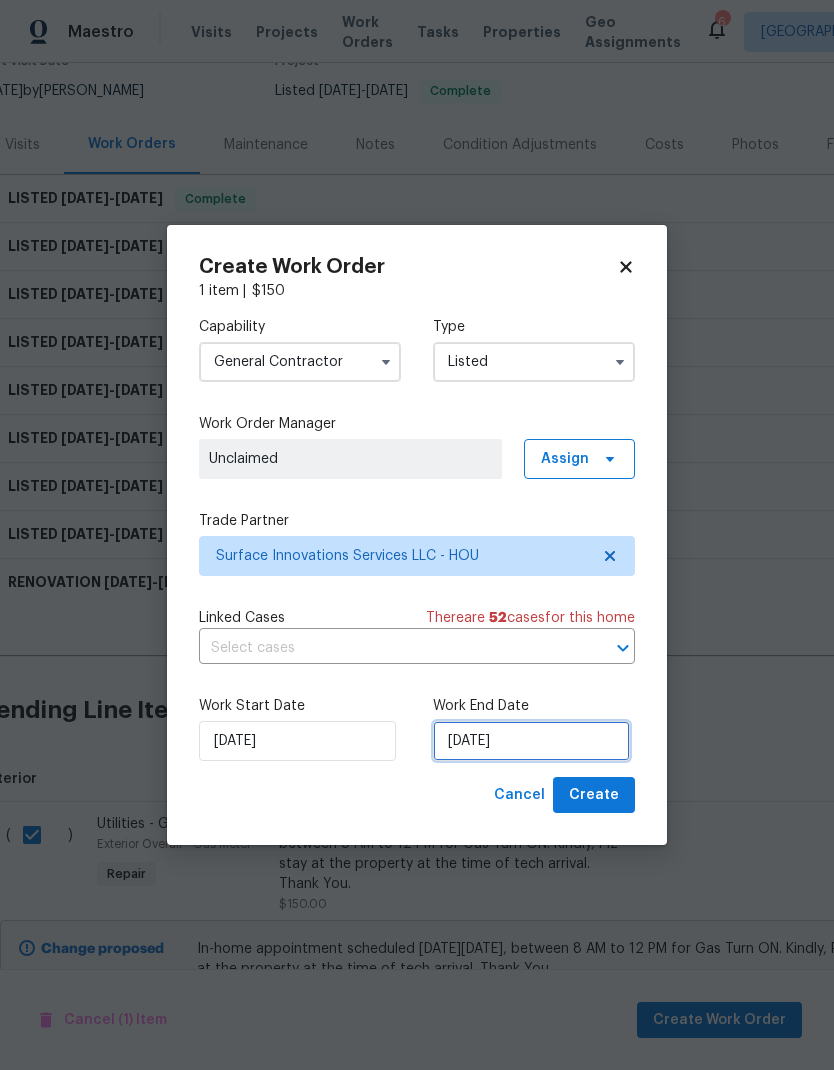 click on "[DATE]" at bounding box center [531, 741] 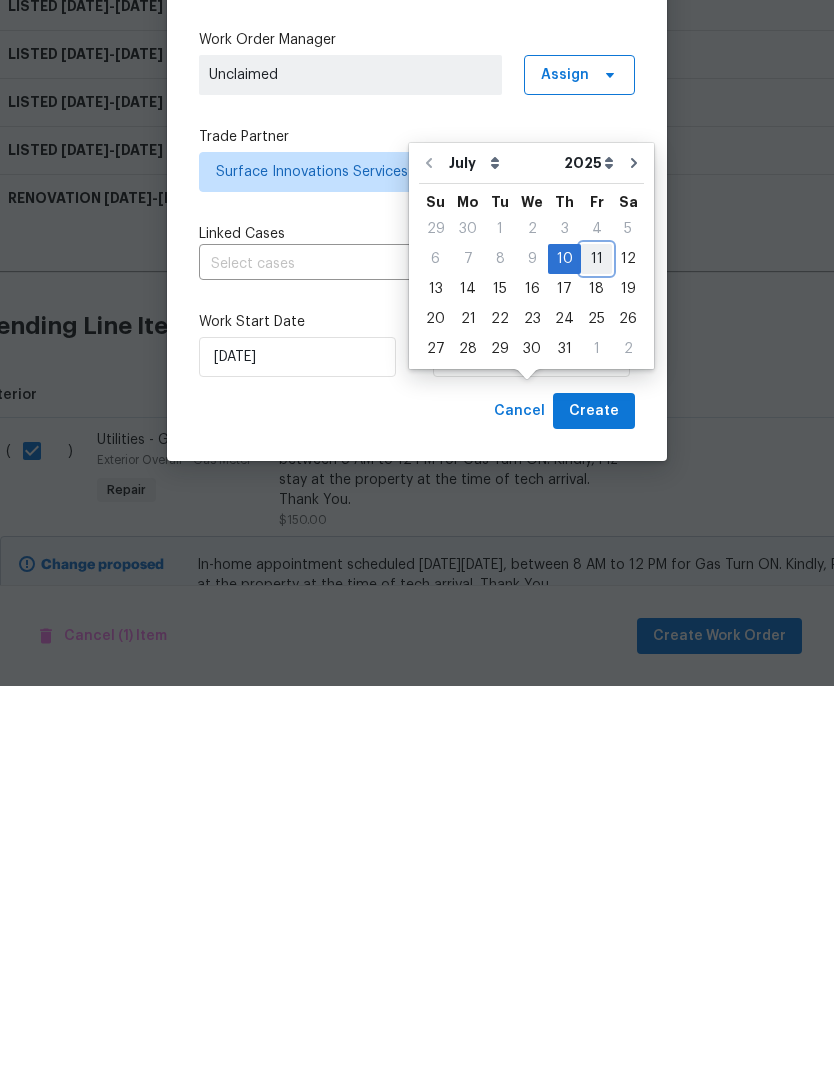 click on "11" at bounding box center [596, 643] 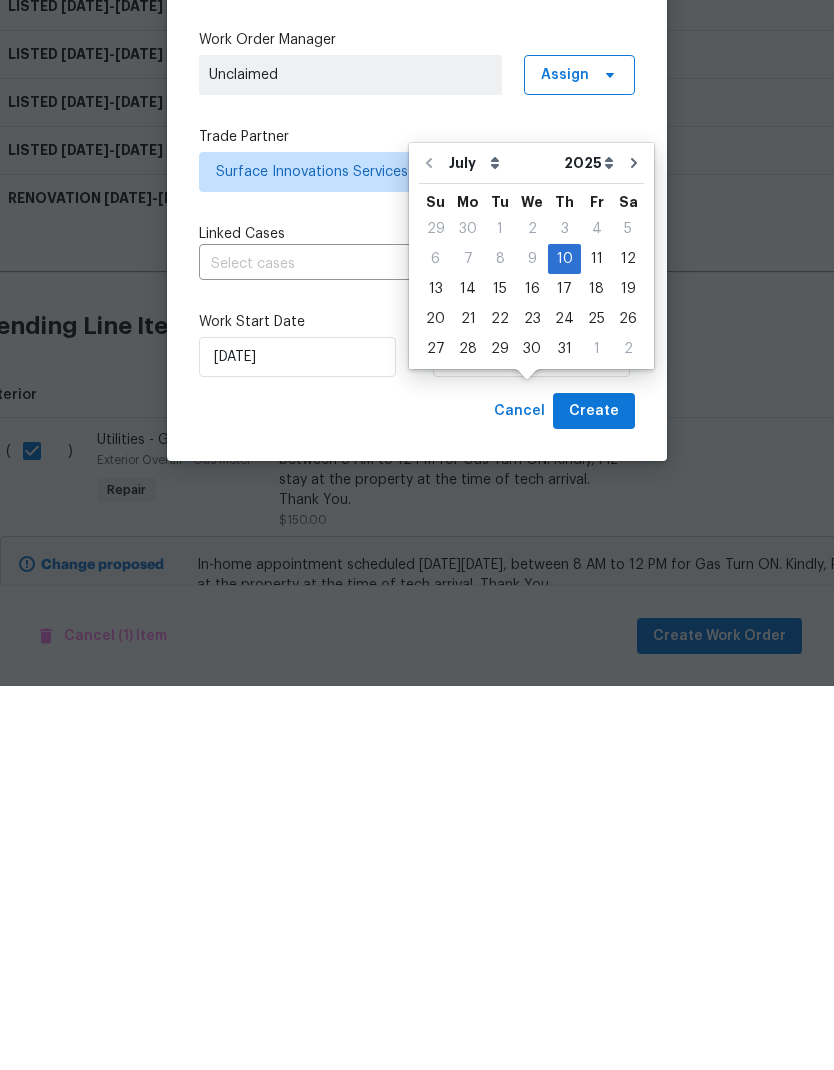 scroll, scrollTop: 80, scrollLeft: 0, axis: vertical 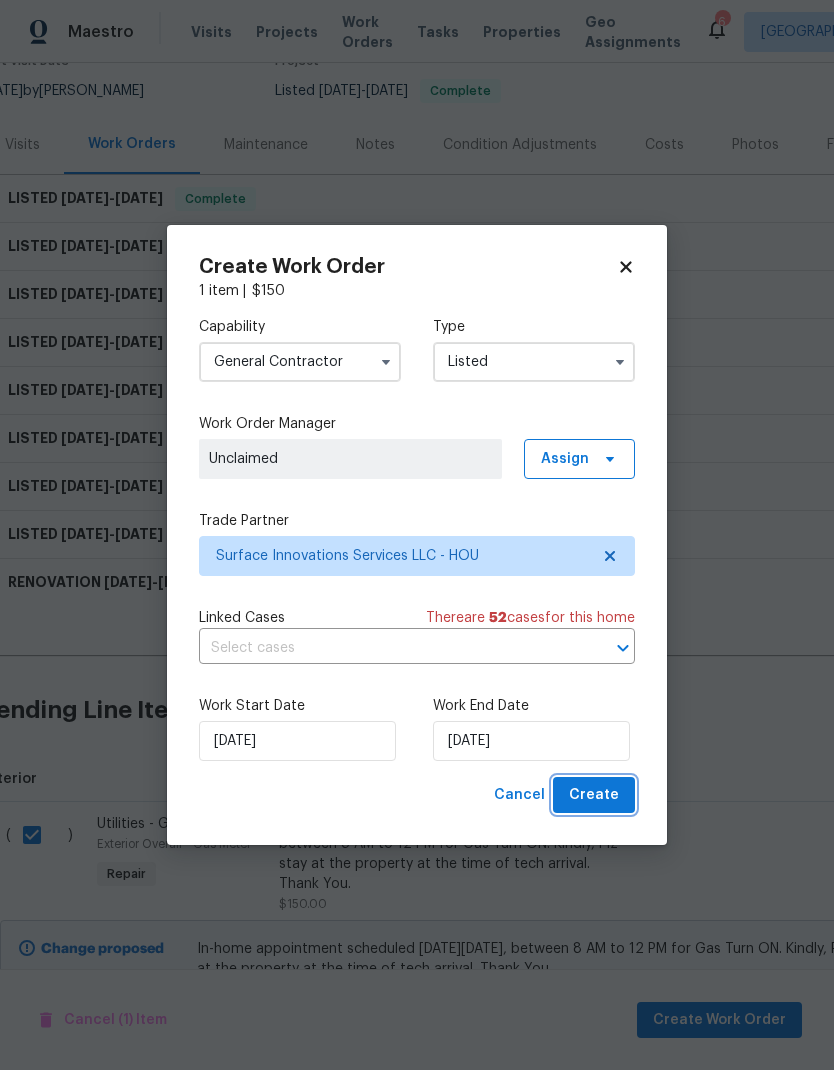 click on "Create" at bounding box center [594, 795] 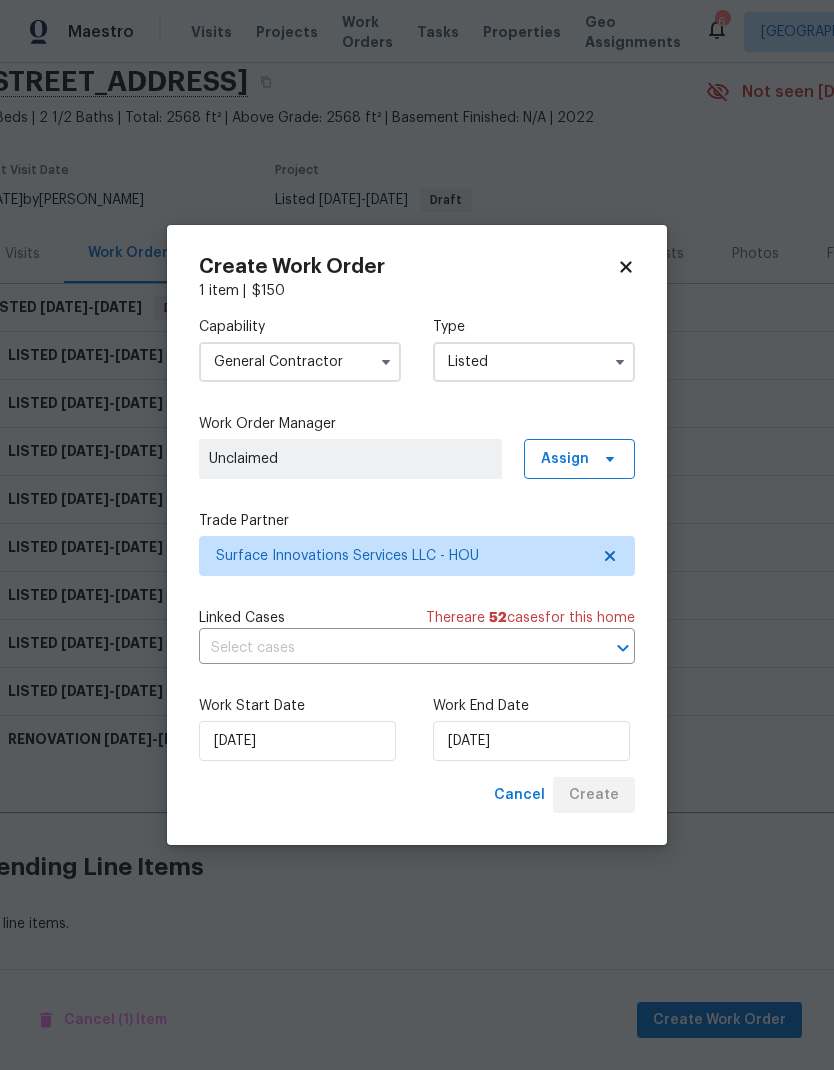 scroll, scrollTop: 78, scrollLeft: 0, axis: vertical 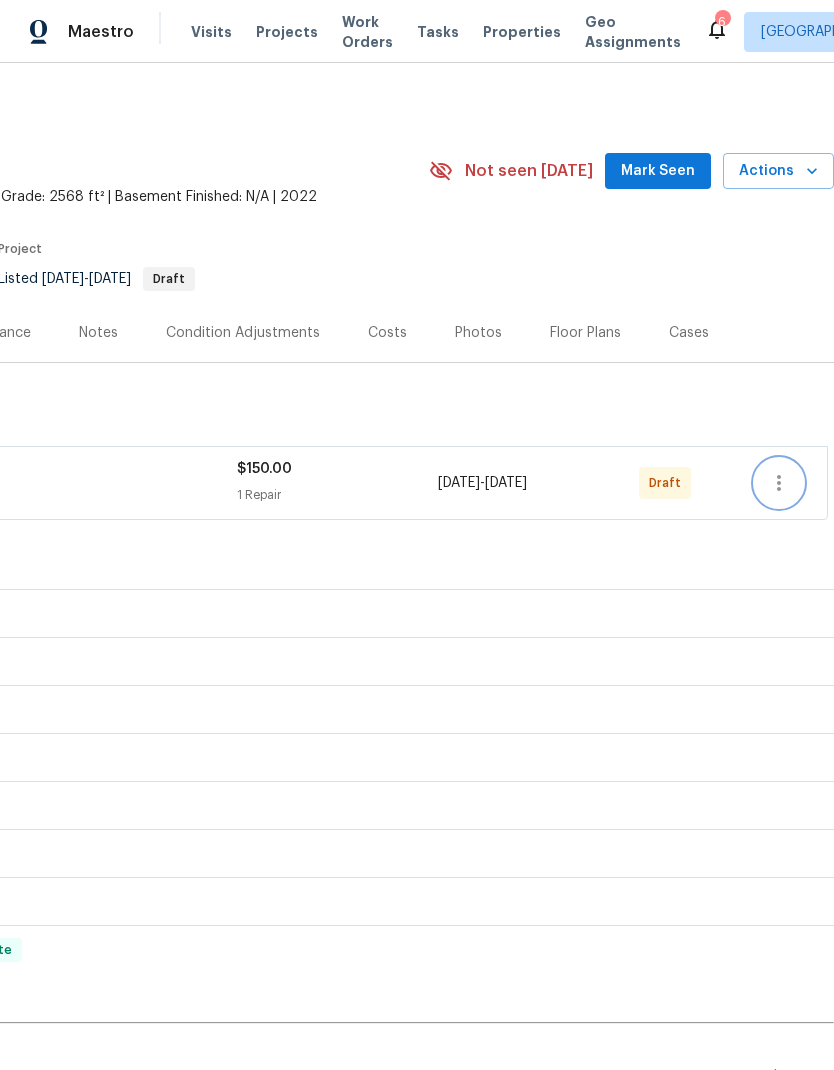 click 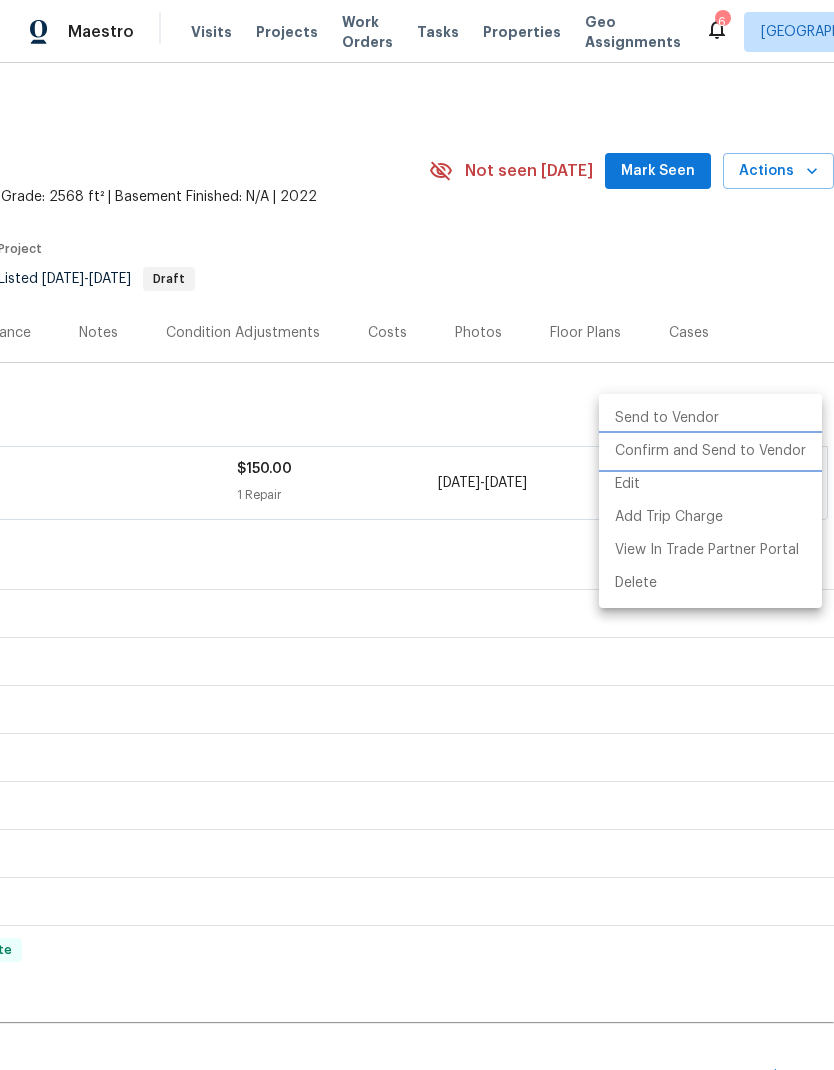 click on "Confirm and Send to Vendor" at bounding box center [710, 451] 